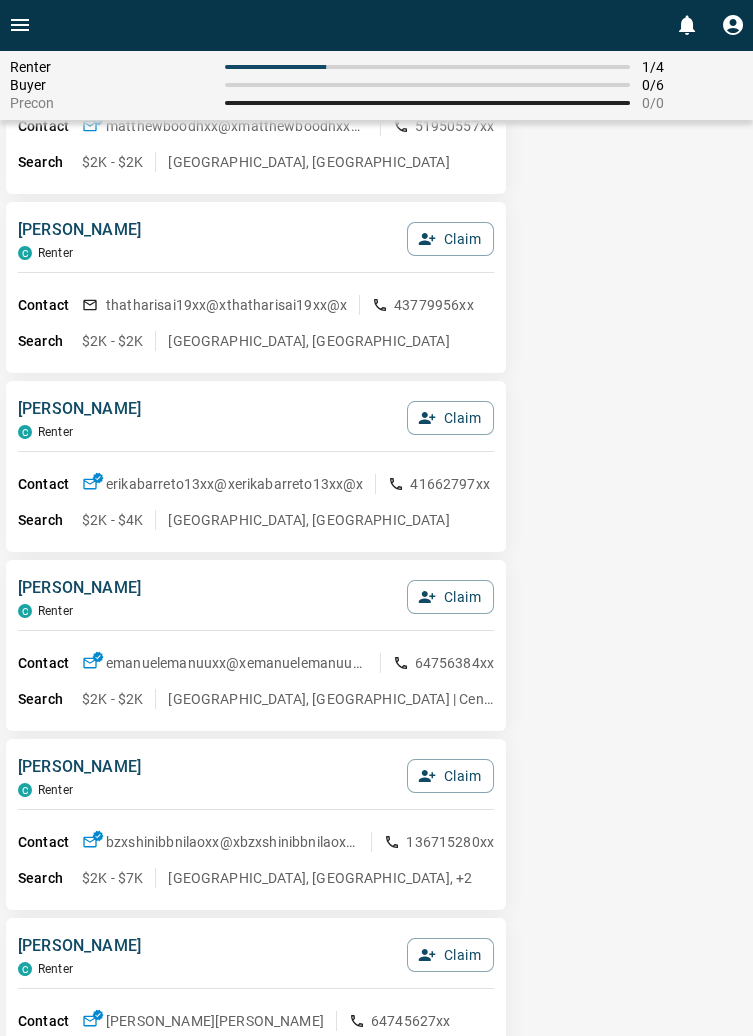 scroll, scrollTop: 0, scrollLeft: 0, axis: both 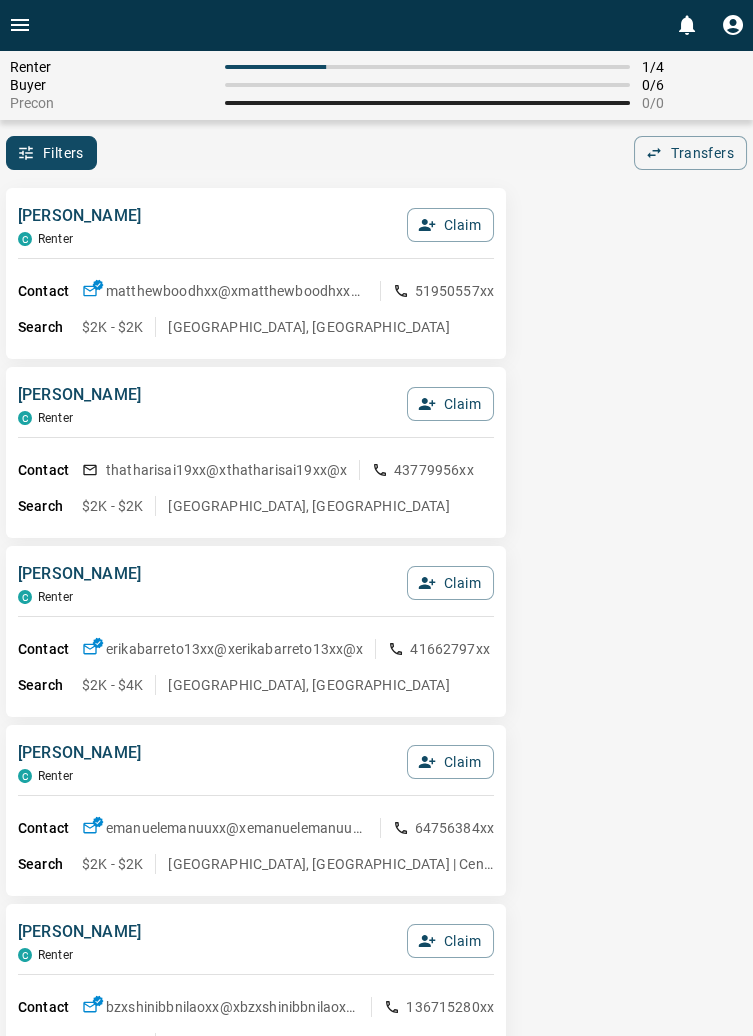 click 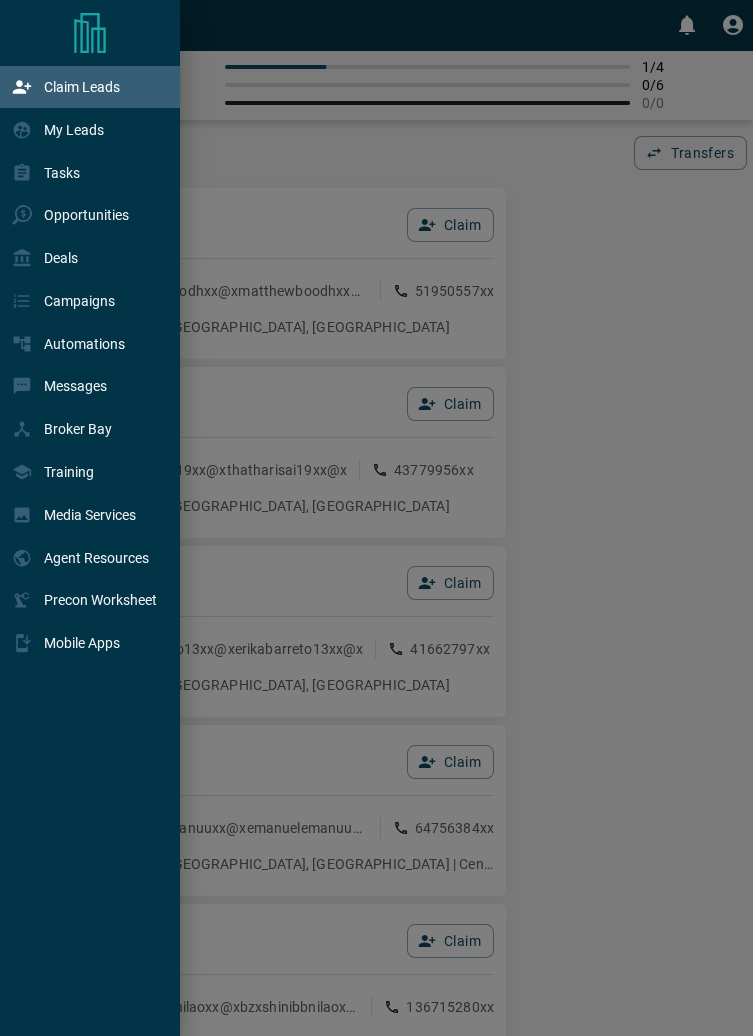 click on "Claim Leads" at bounding box center (82, 87) 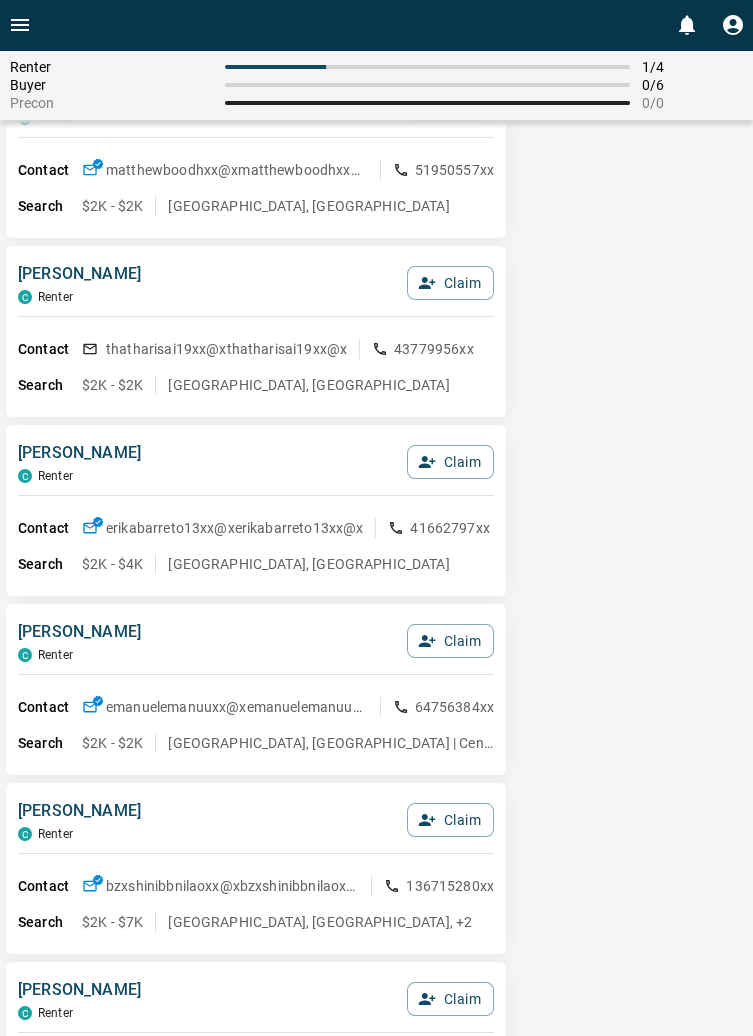 scroll, scrollTop: 0, scrollLeft: 0, axis: both 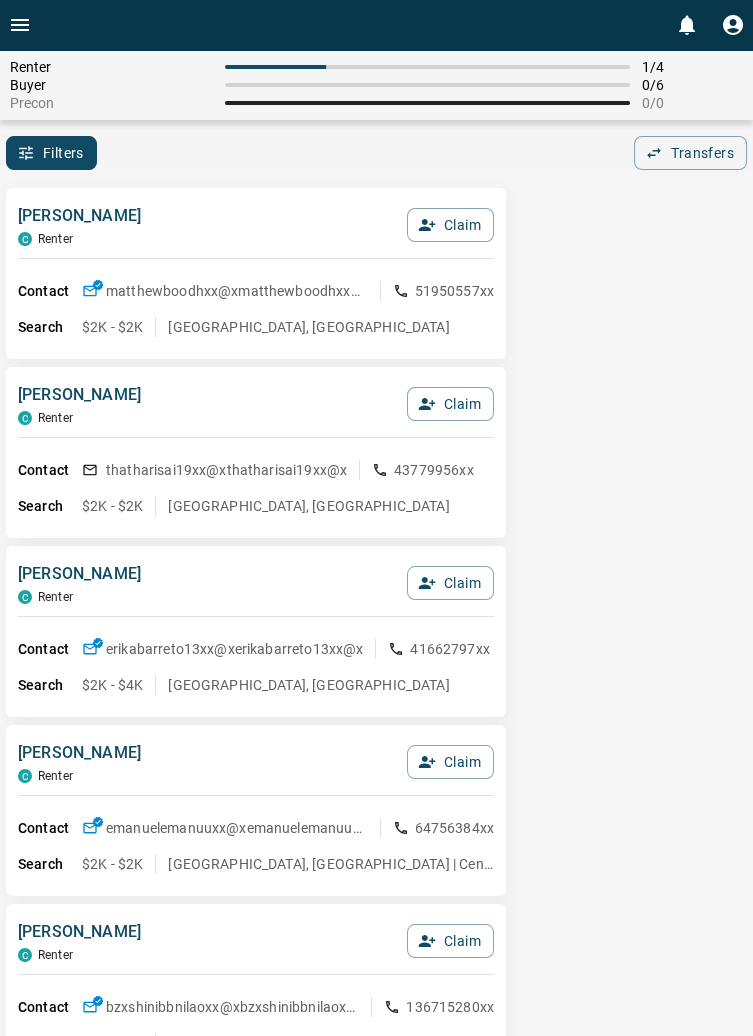 click 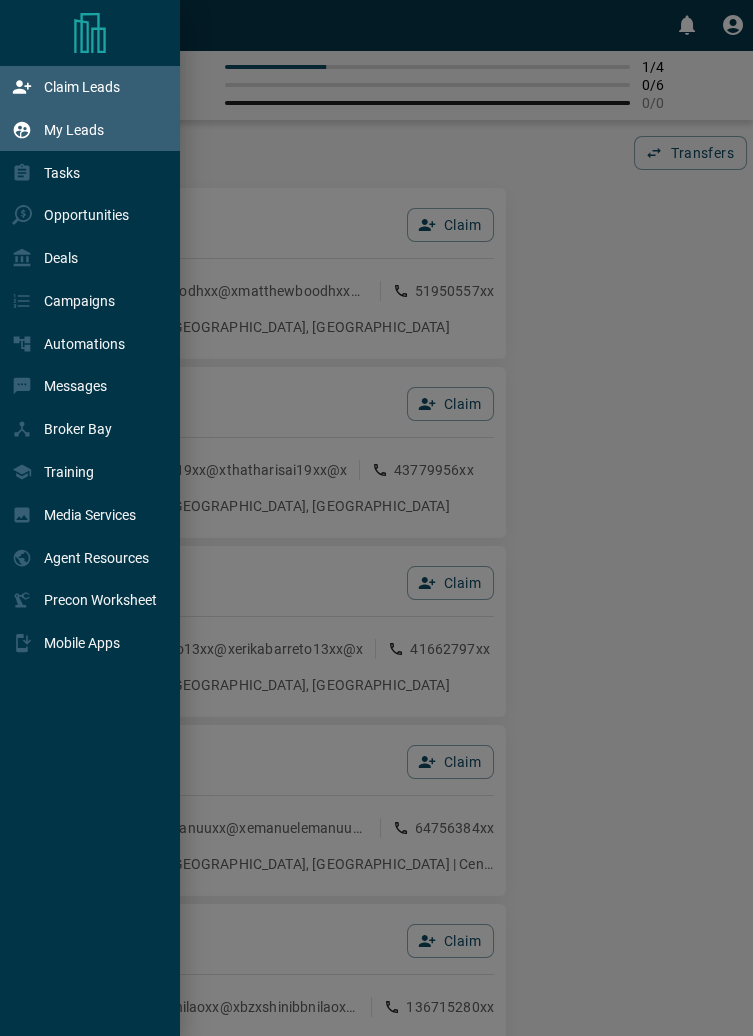 click on "My Leads" at bounding box center (74, 130) 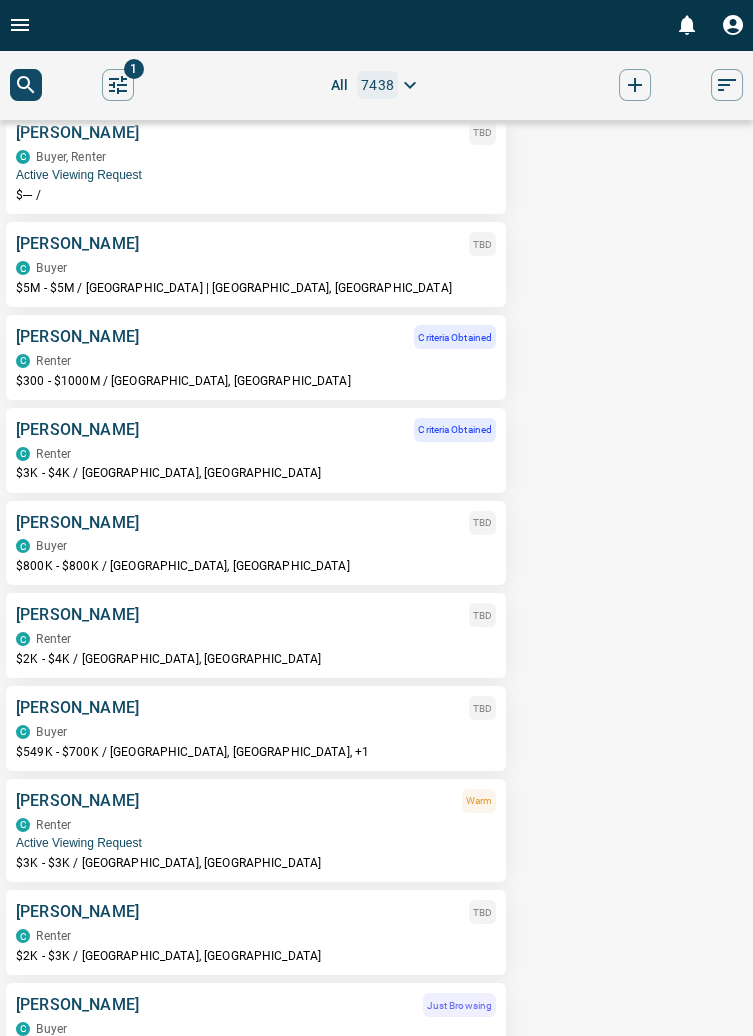 scroll, scrollTop: 480, scrollLeft: 0, axis: vertical 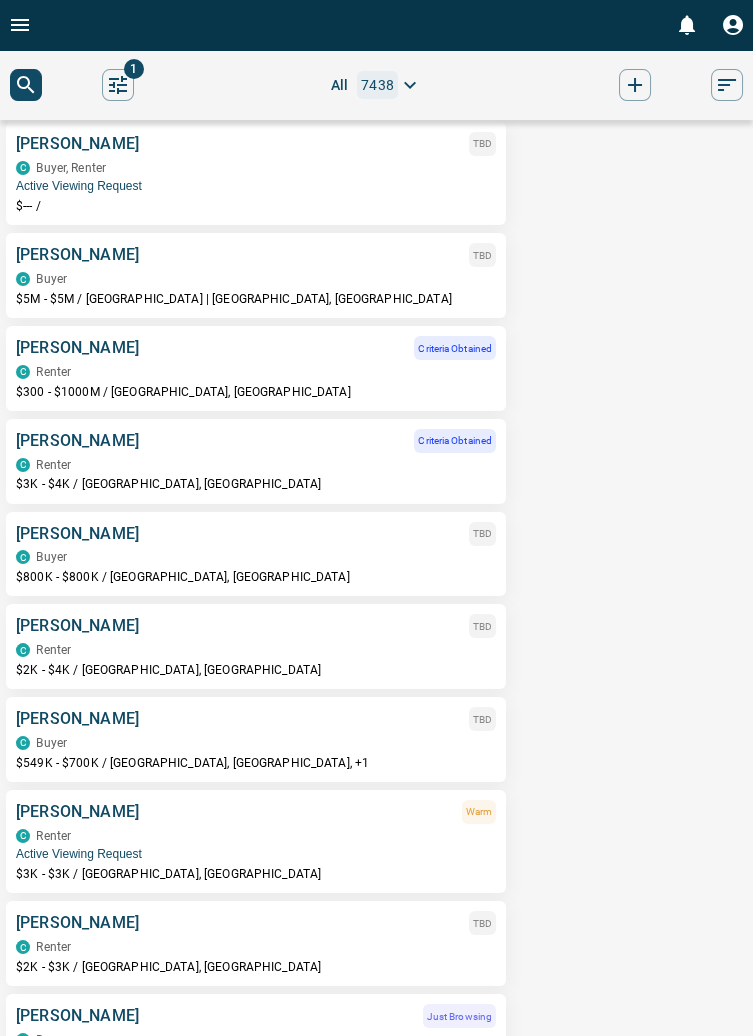 click on "C Renter" at bounding box center (256, 650) 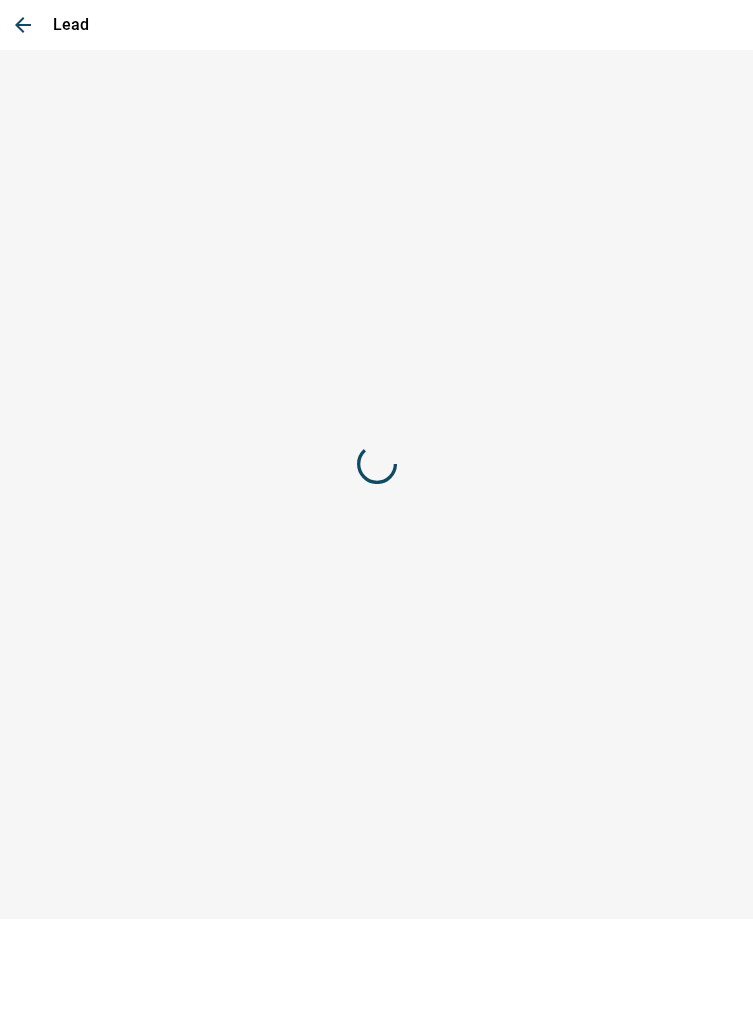scroll, scrollTop: 0, scrollLeft: 0, axis: both 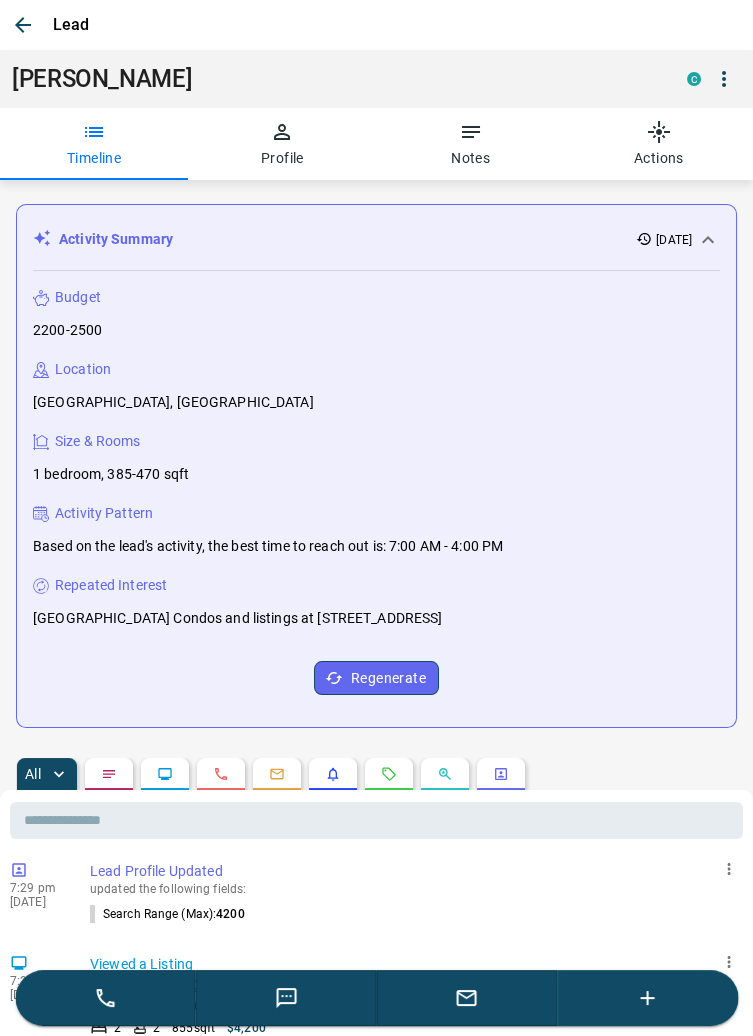 click 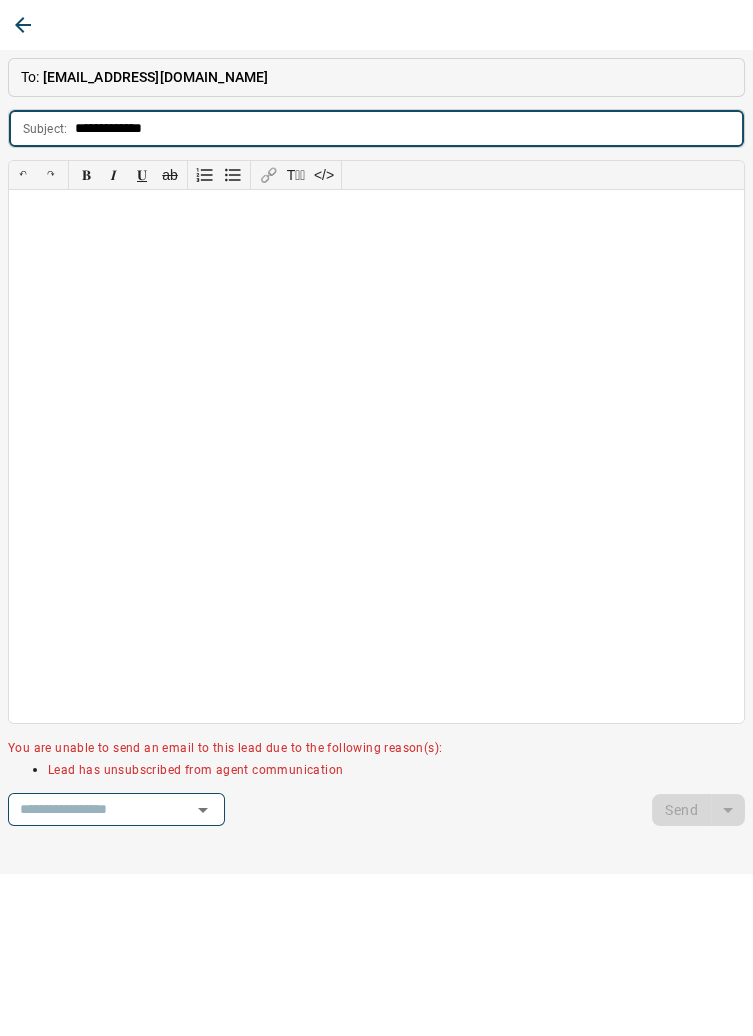 type on "**********" 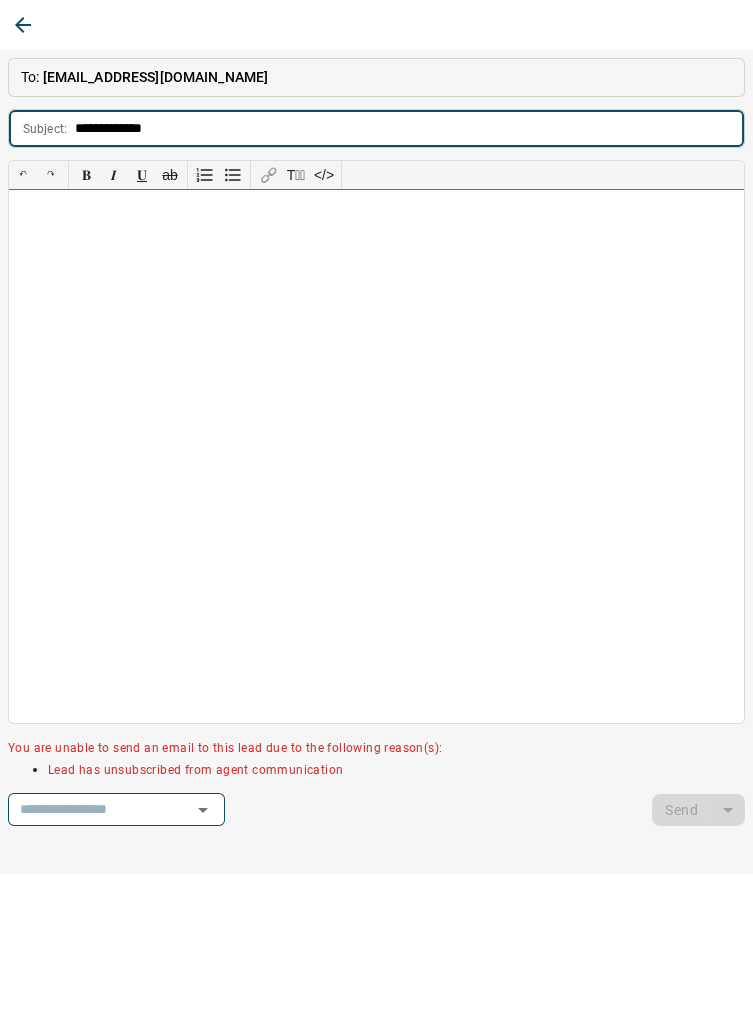 click at bounding box center (376, 456) 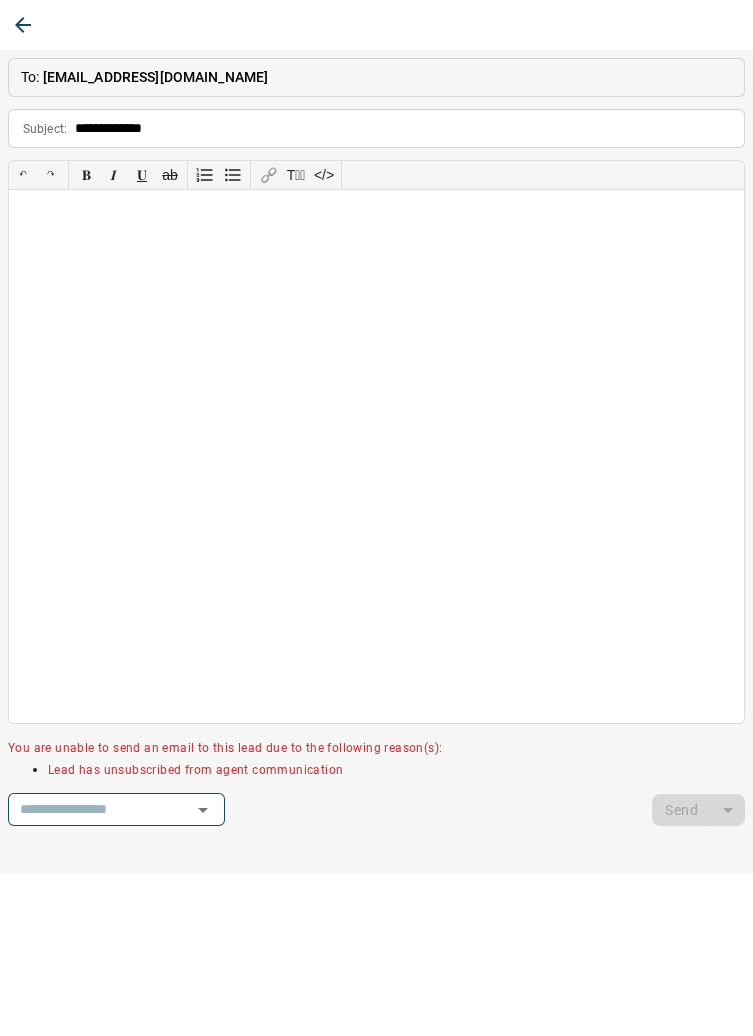 click 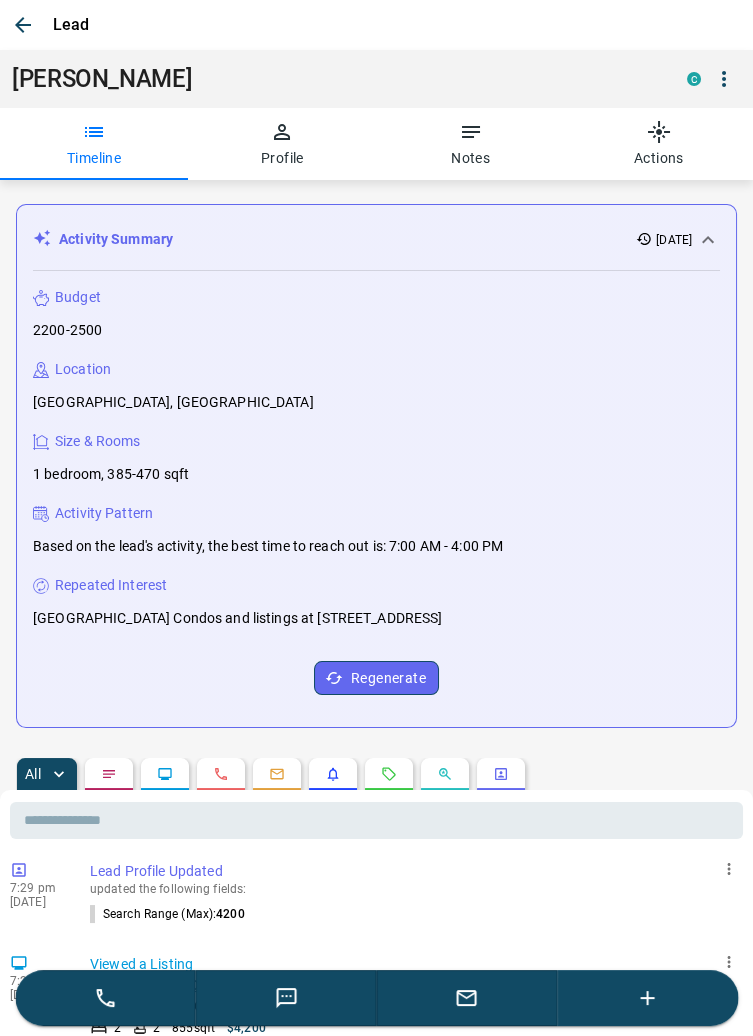 click 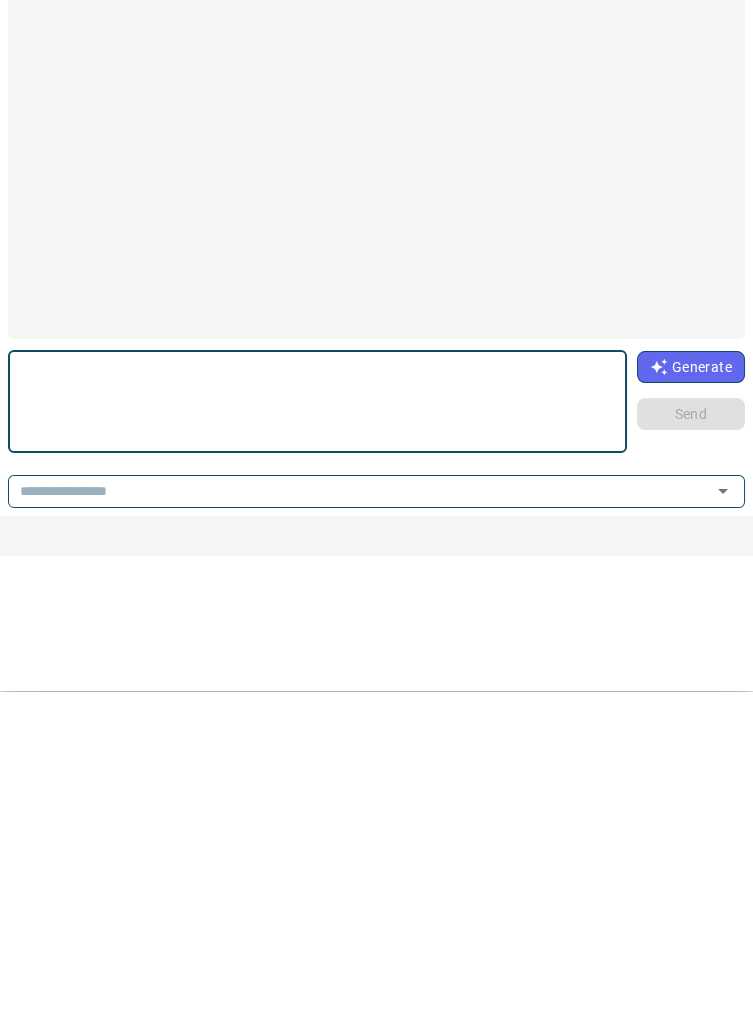 scroll, scrollTop: 108, scrollLeft: 0, axis: vertical 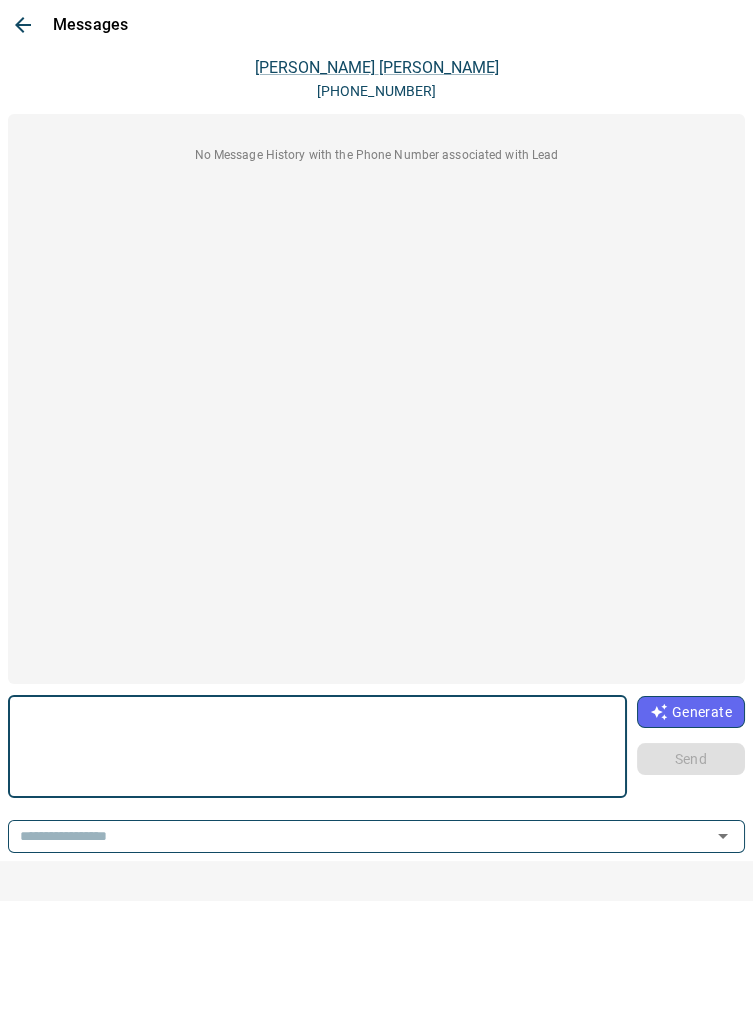 click 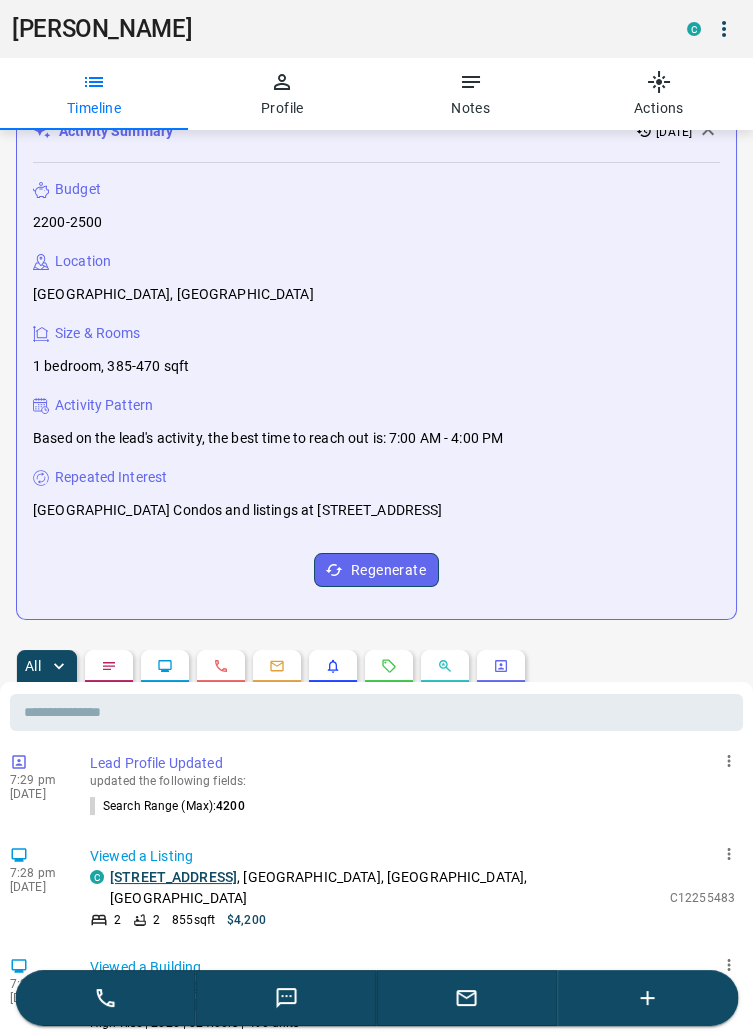 click 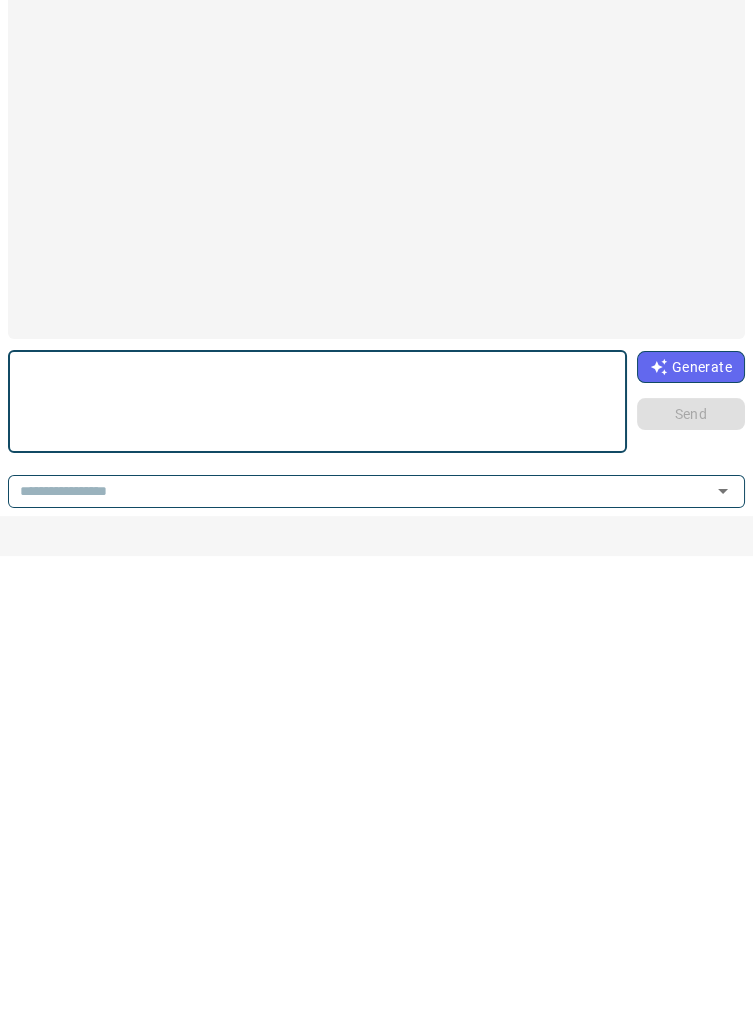 scroll, scrollTop: 217, scrollLeft: 0, axis: vertical 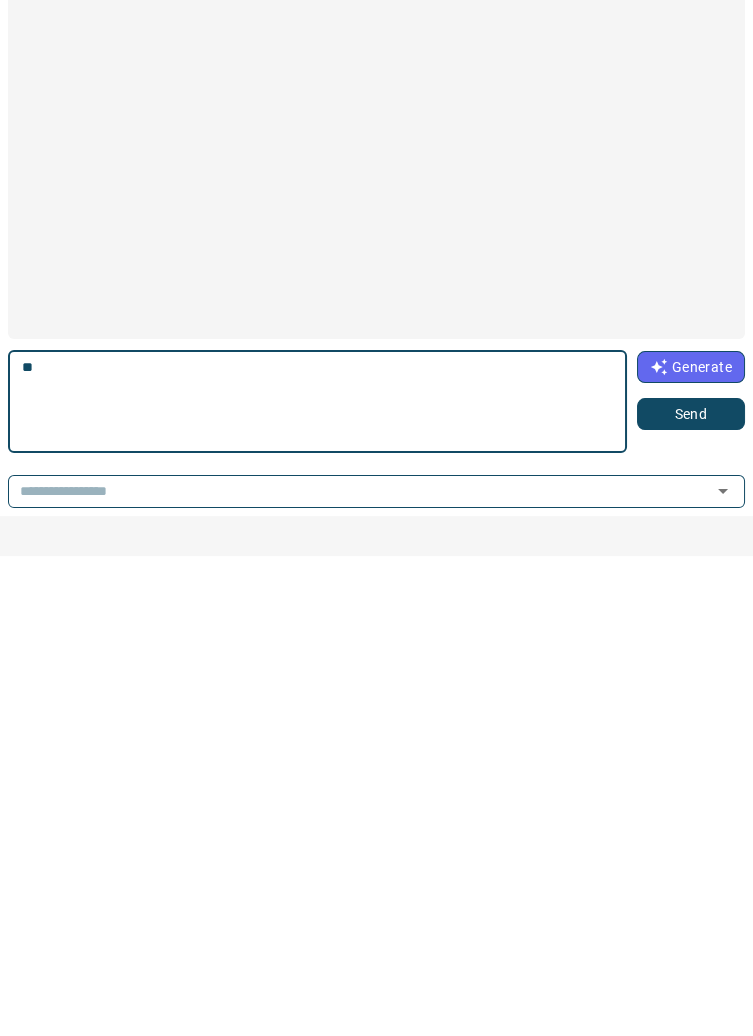 type on "*" 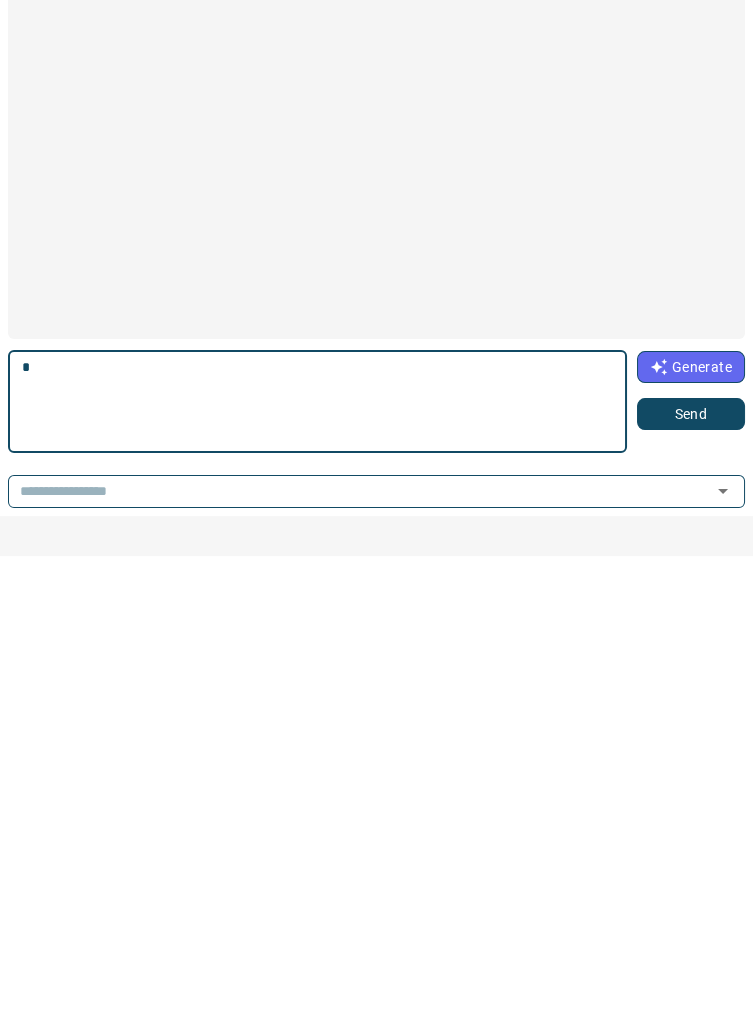type 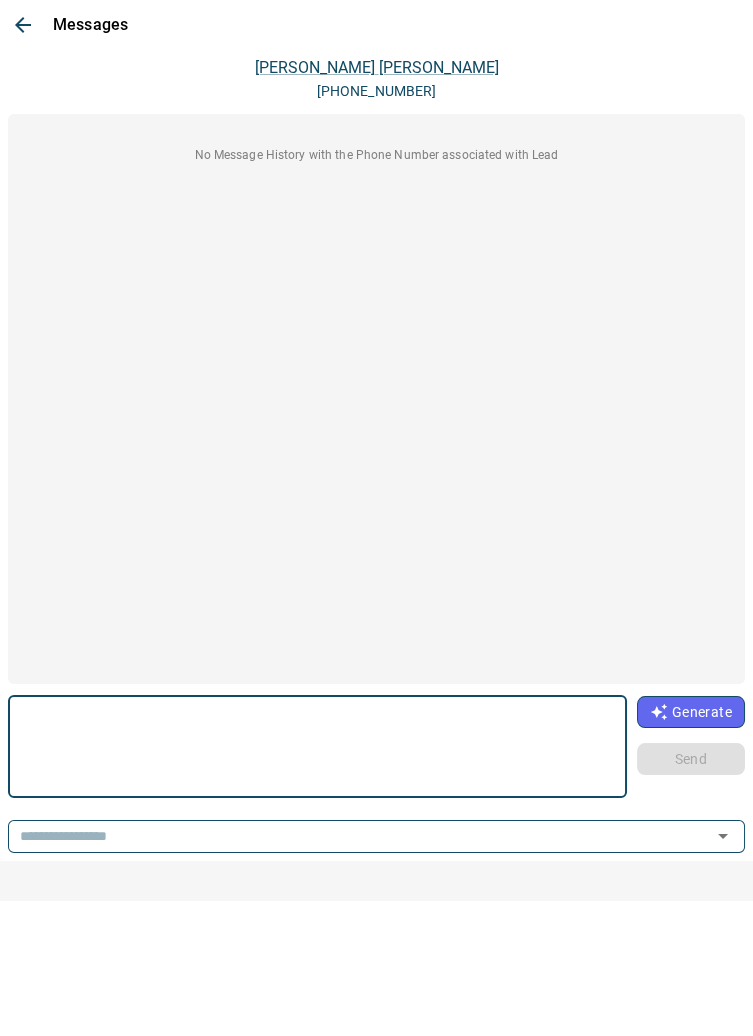 click 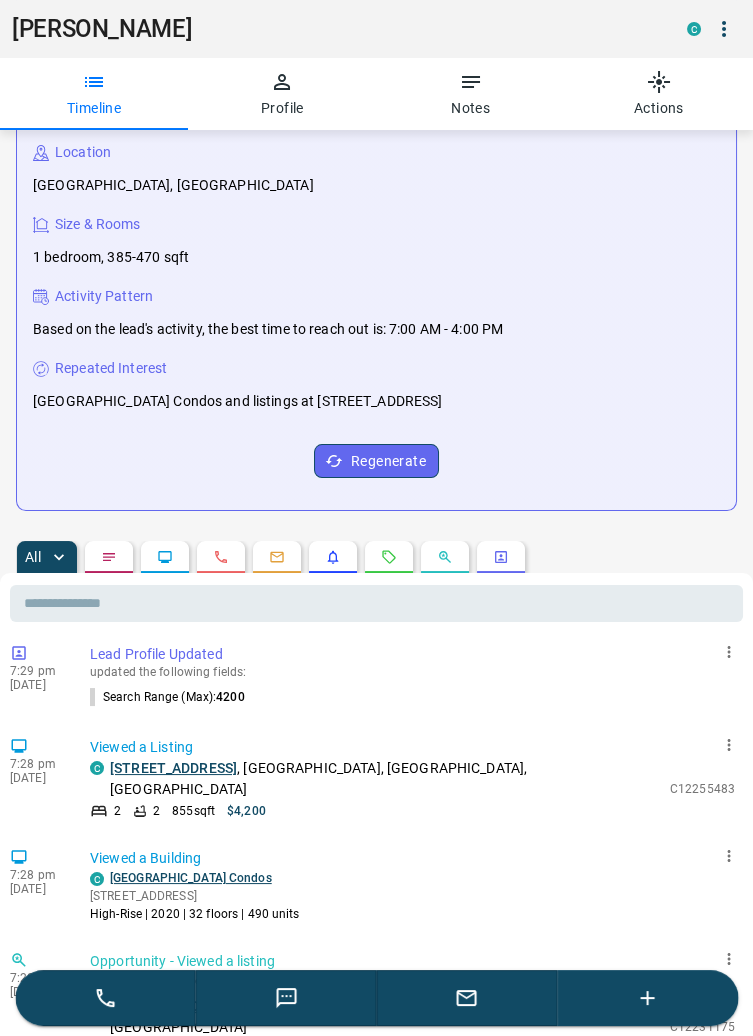 click 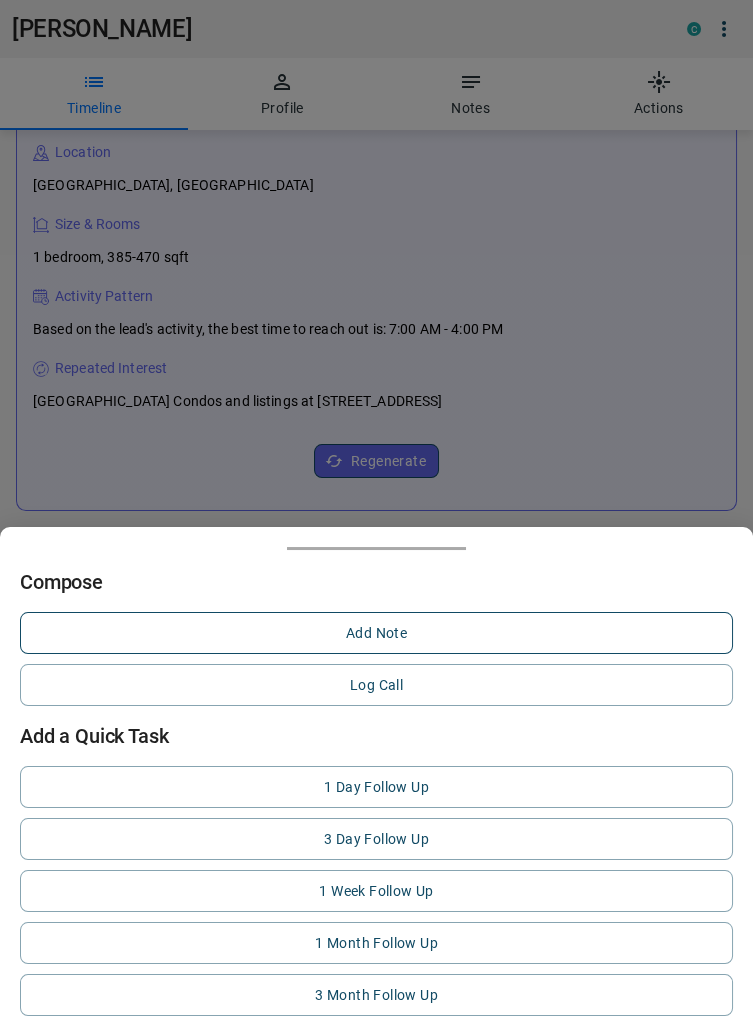 click on "Add Note" at bounding box center [376, 633] 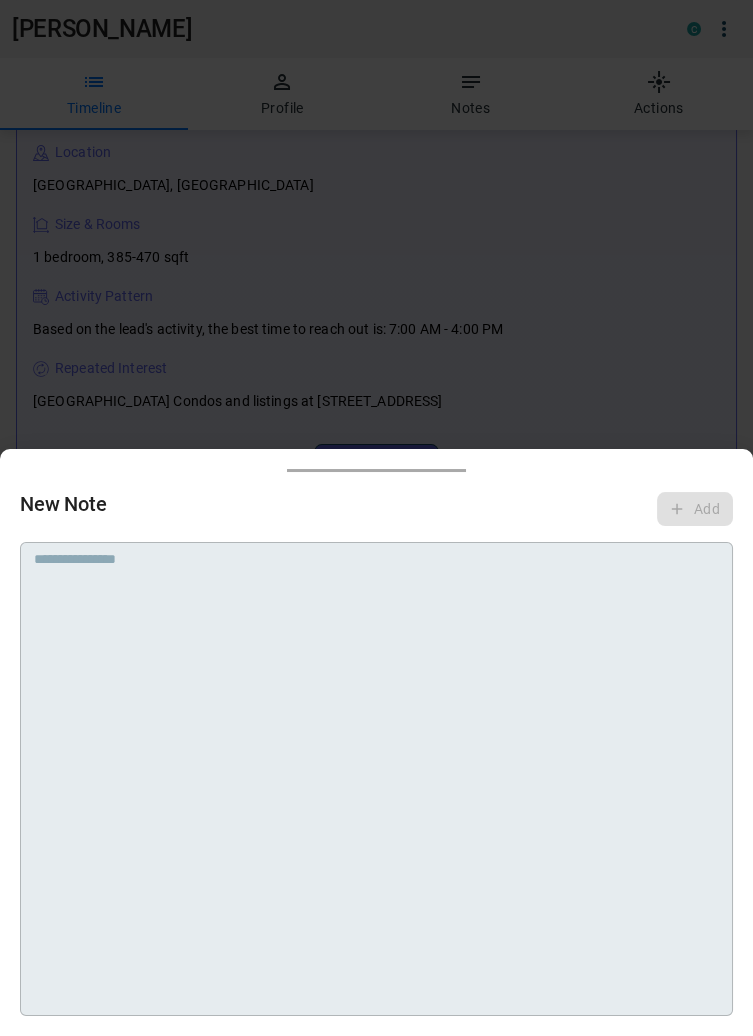 click at bounding box center [376, 576] 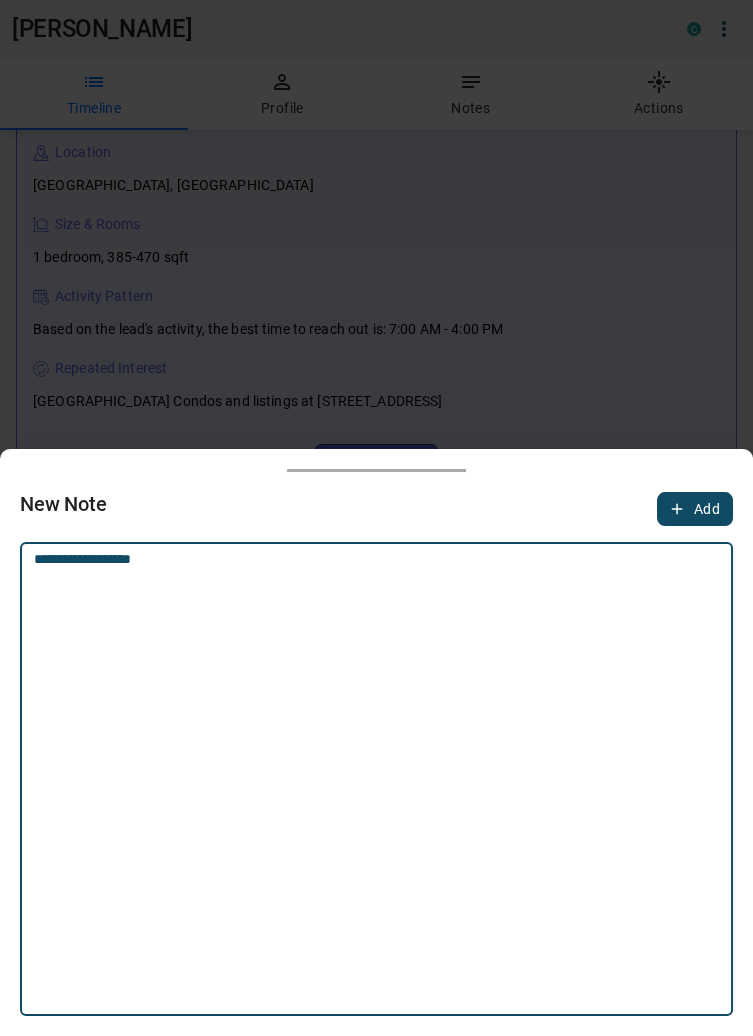 type on "**********" 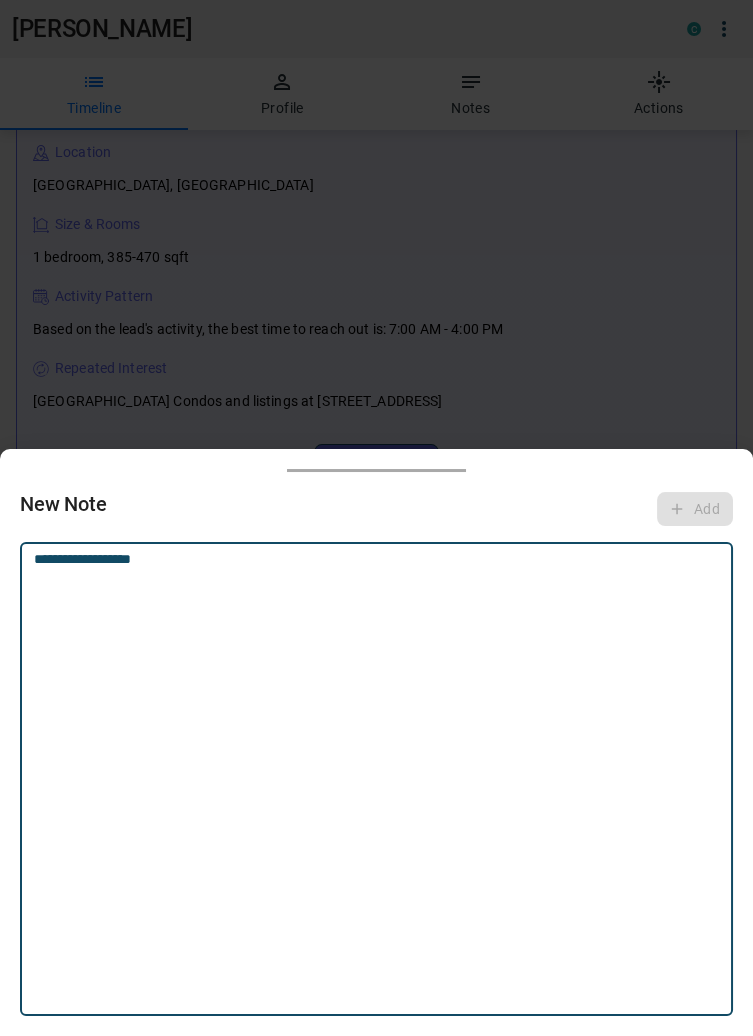 type 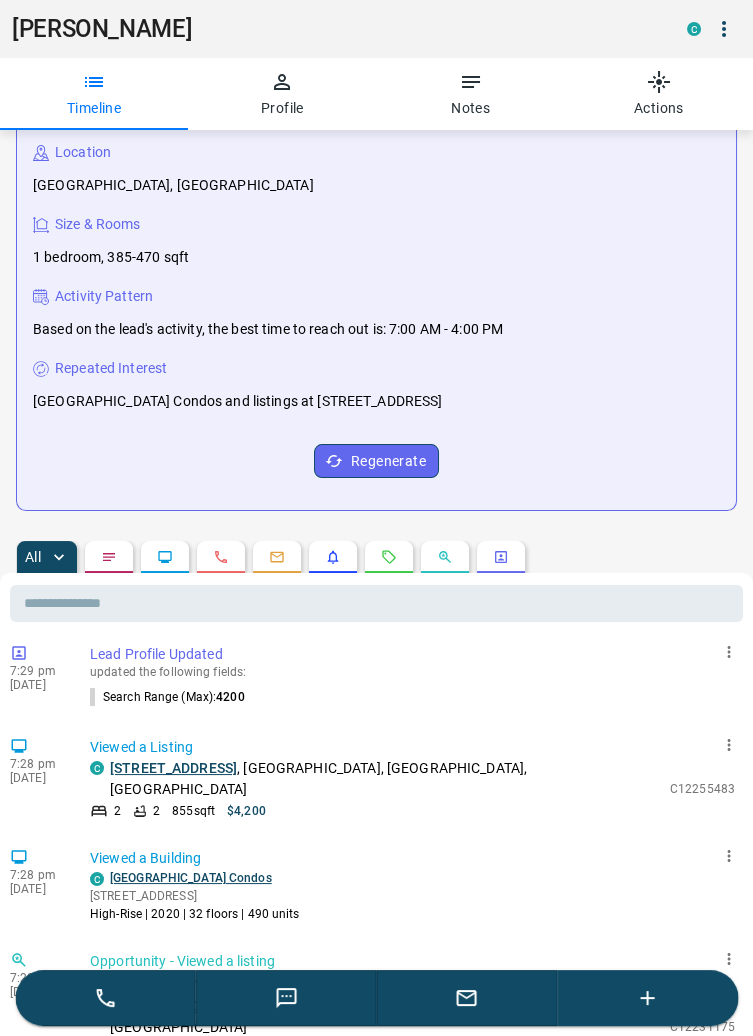 scroll, scrollTop: 0, scrollLeft: 0, axis: both 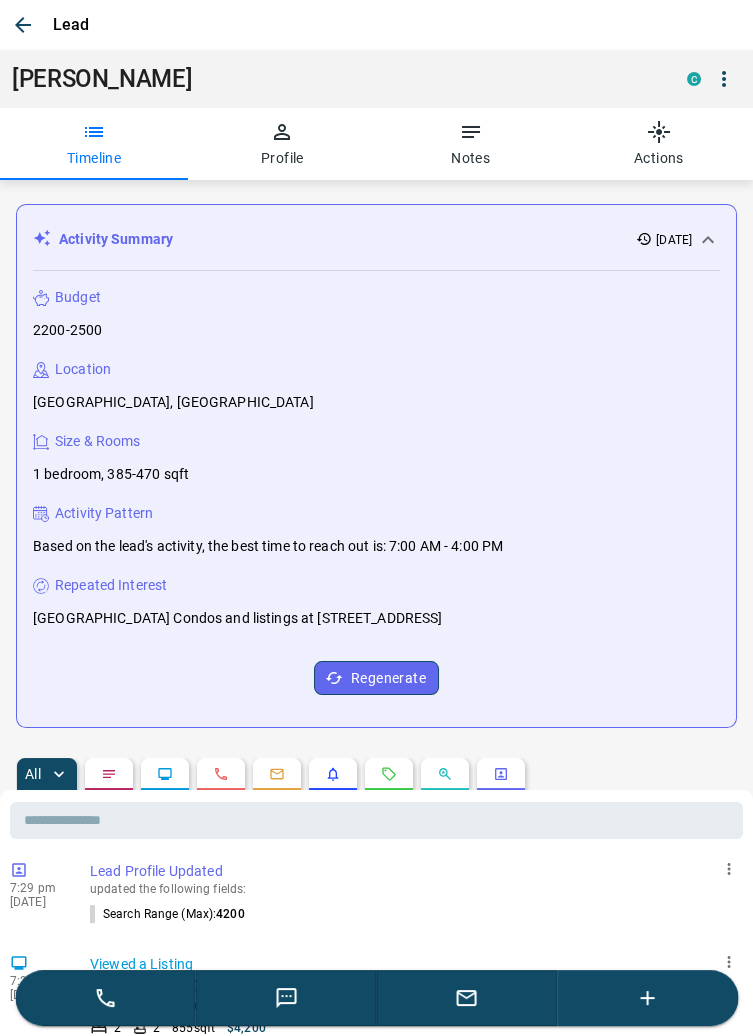 click 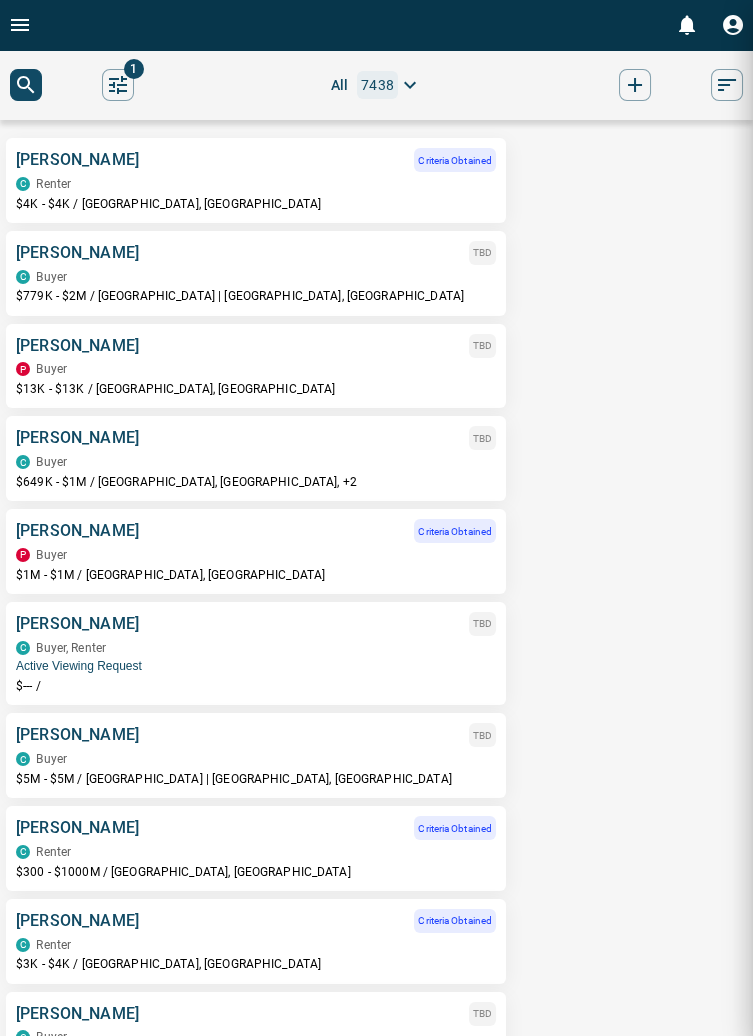 scroll, scrollTop: 0, scrollLeft: 0, axis: both 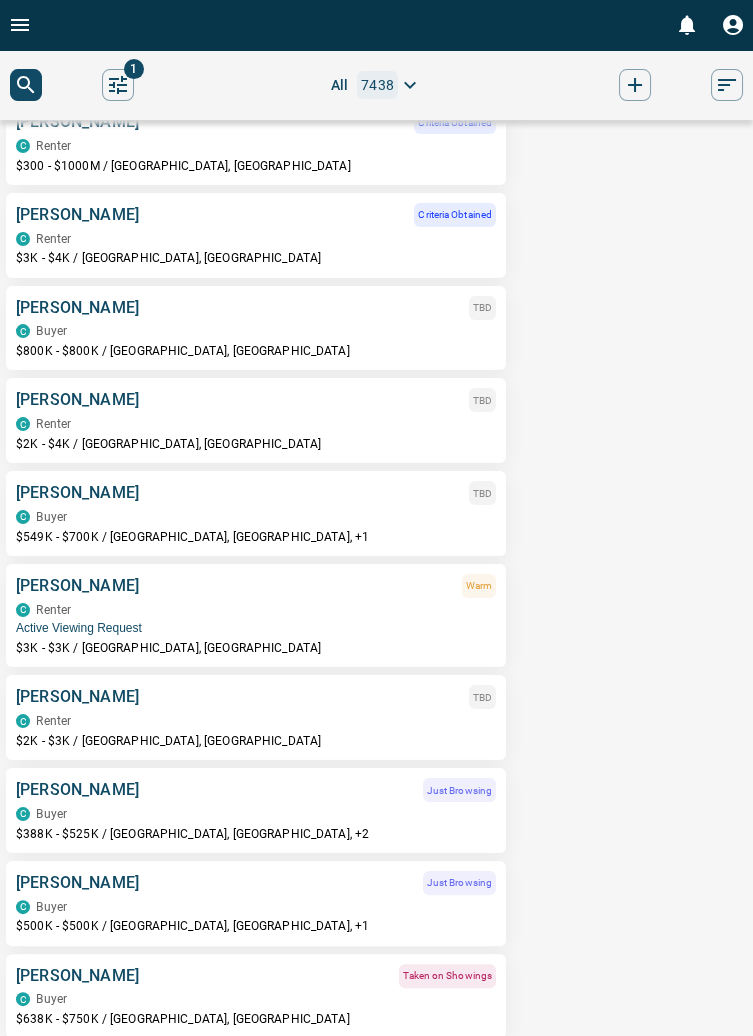 click on "[PERSON_NAME]" at bounding box center (77, 697) 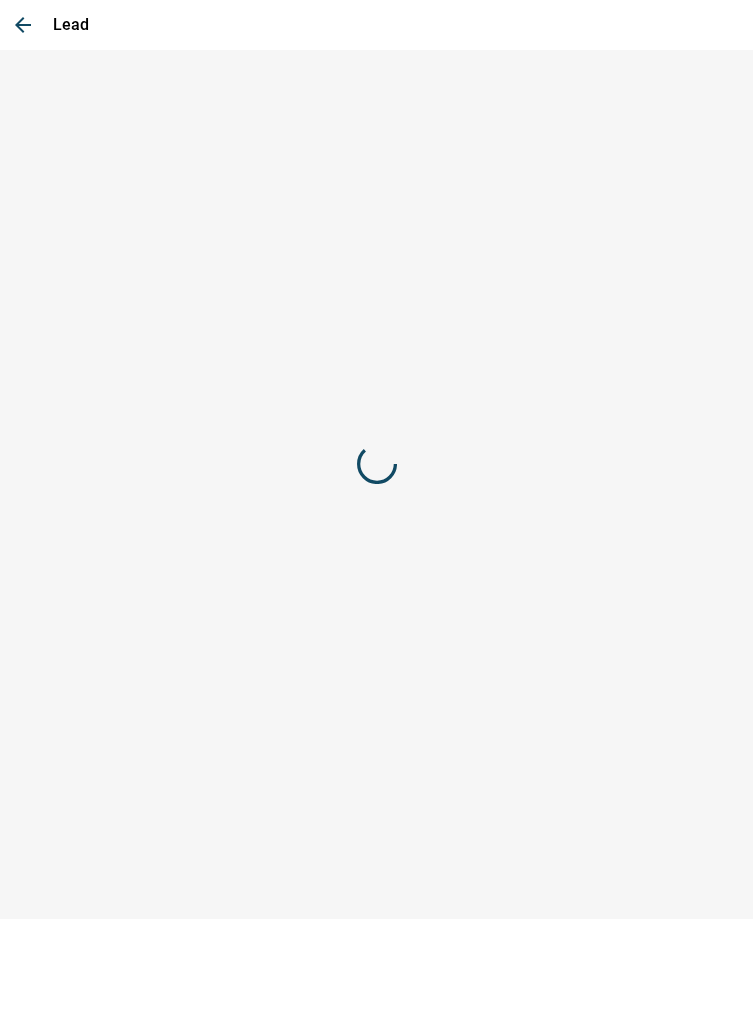 scroll, scrollTop: 0, scrollLeft: 0, axis: both 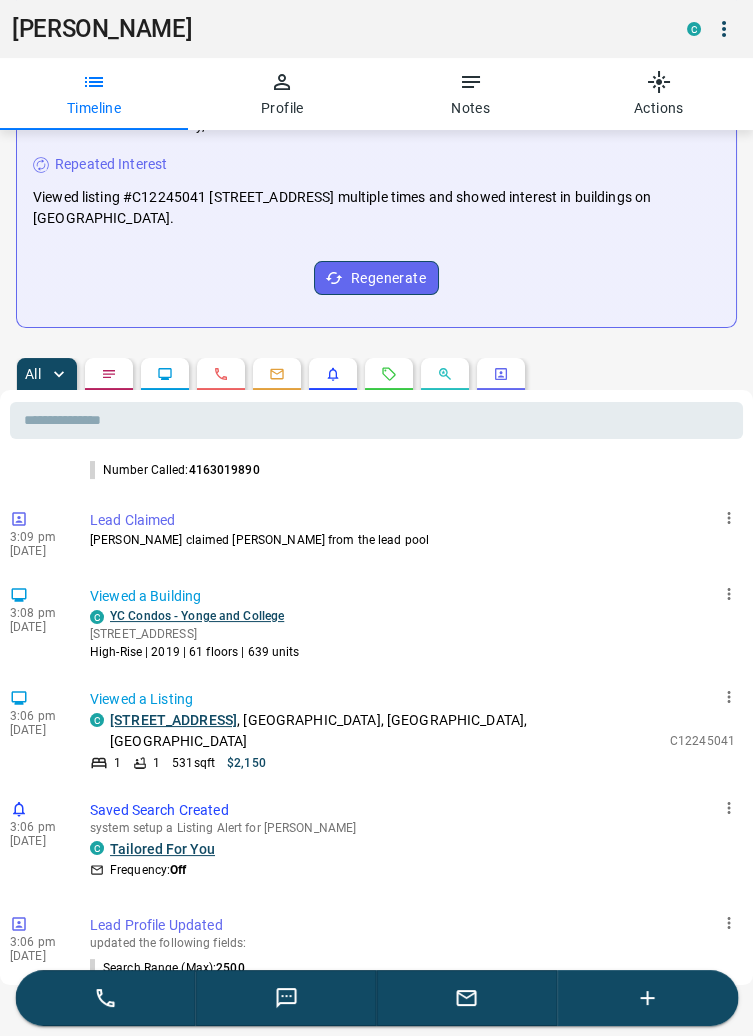 click at bounding box center (467, 998) 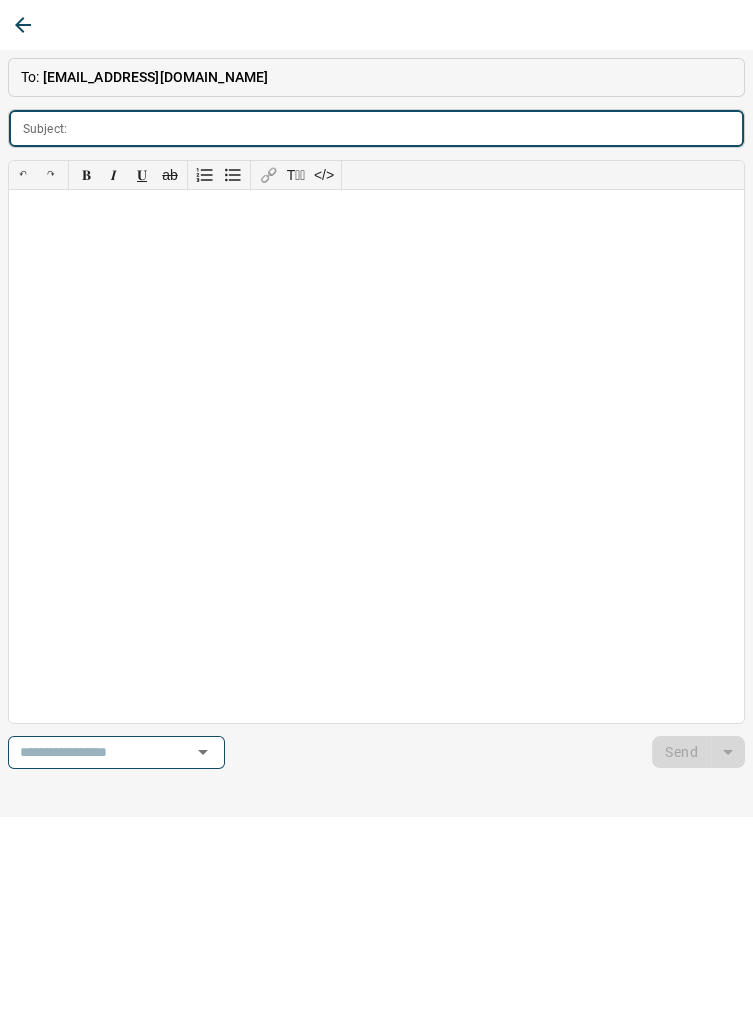 scroll, scrollTop: 115, scrollLeft: 0, axis: vertical 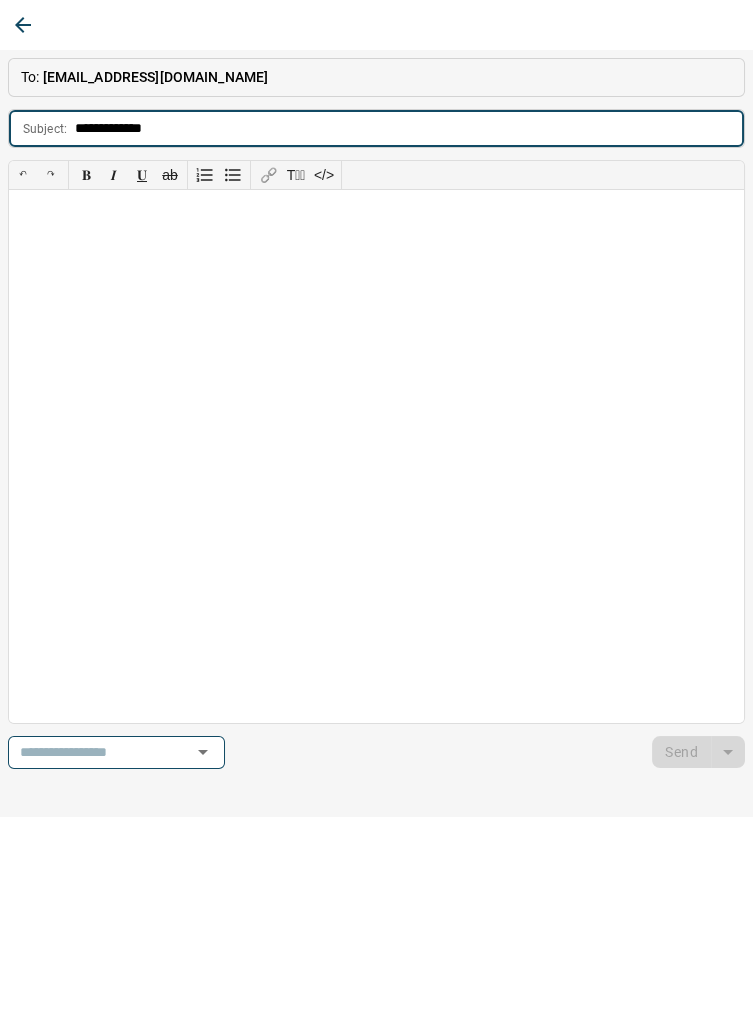 type on "**********" 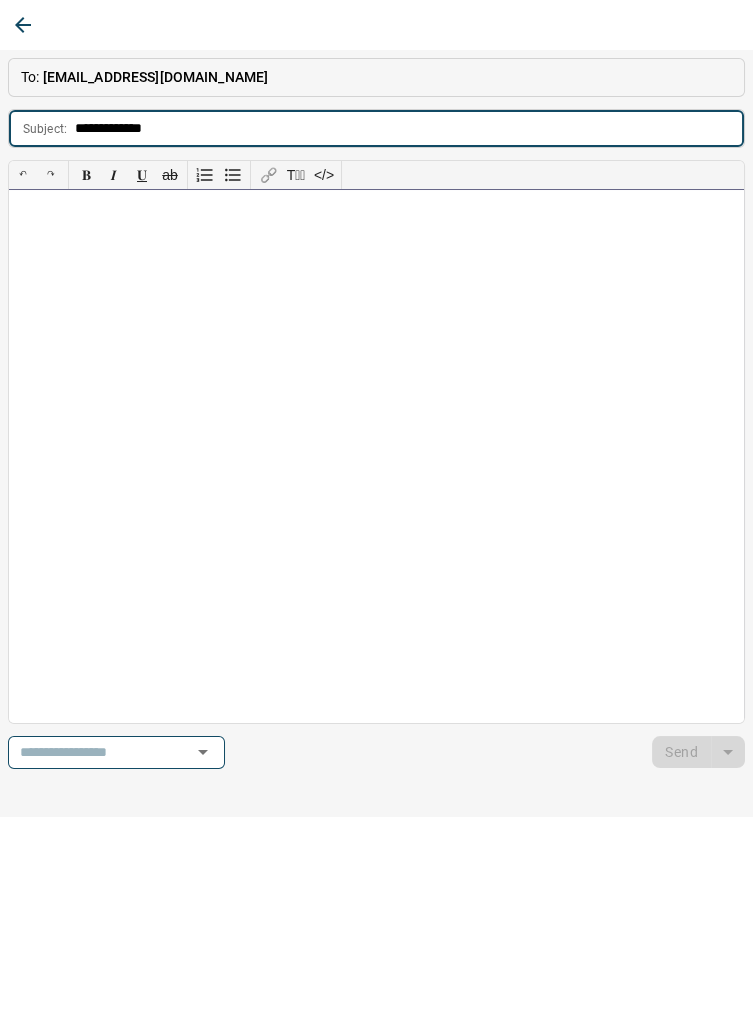 click at bounding box center (376, 456) 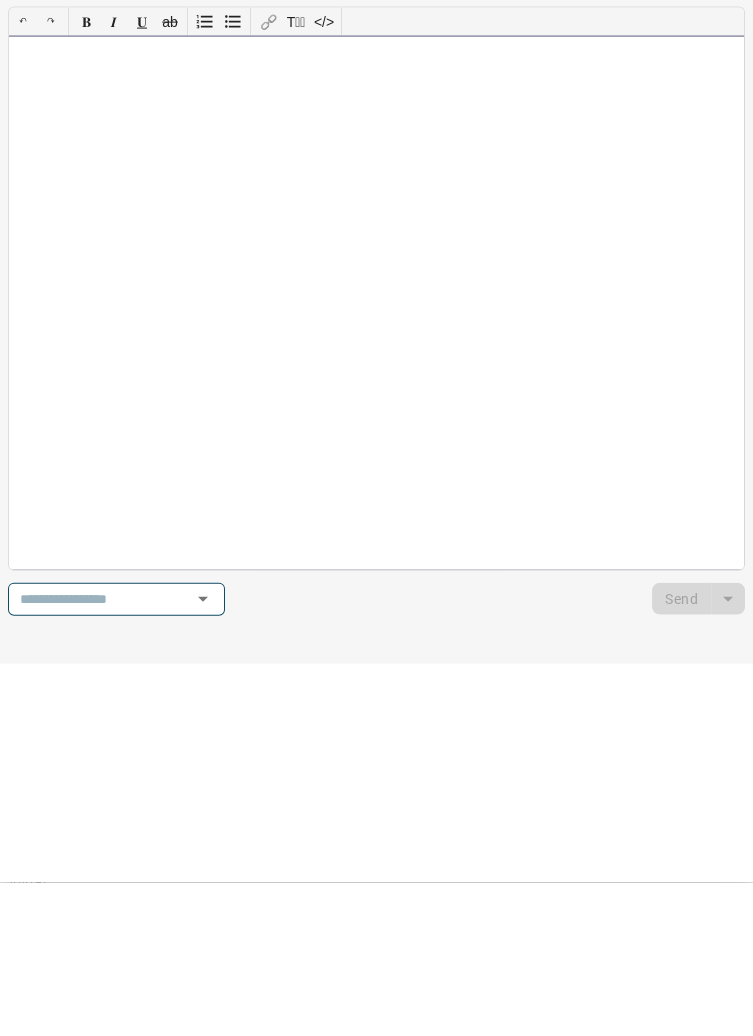 type 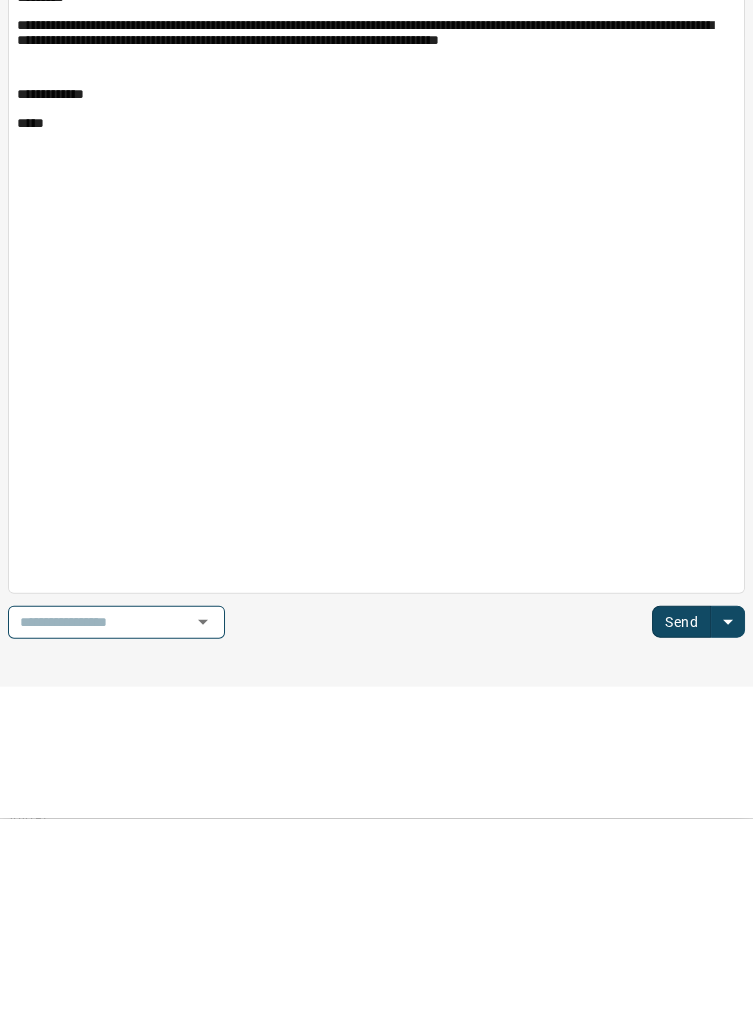 click on "Send" at bounding box center [681, 839] 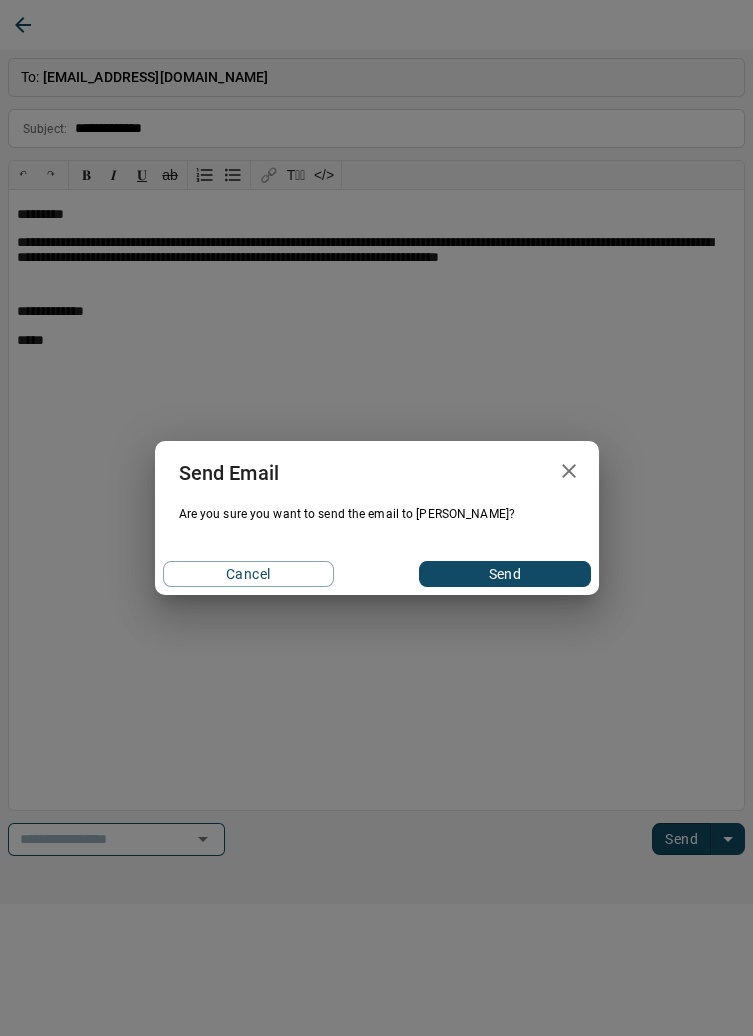 click on "Send" at bounding box center (504, 574) 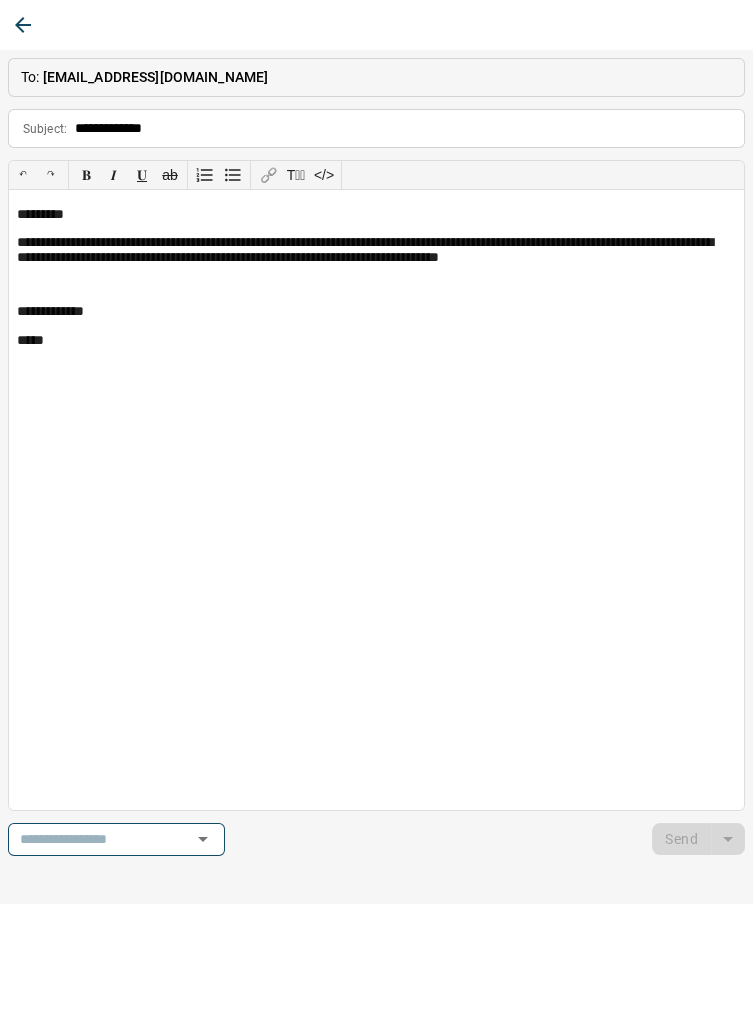 type 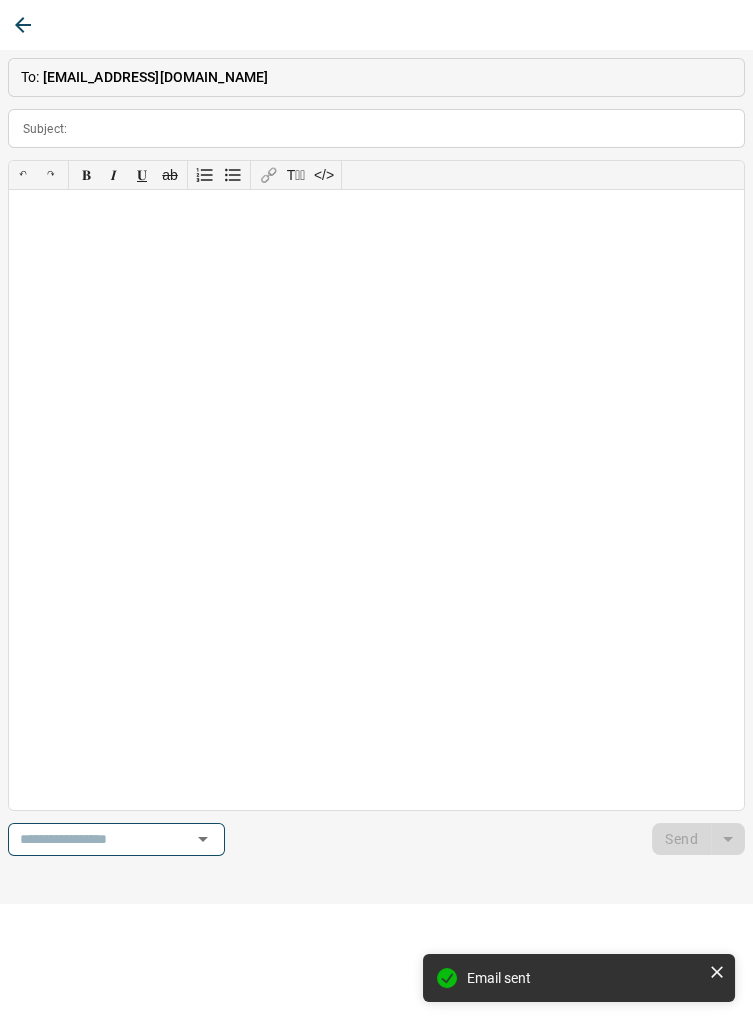 scroll, scrollTop: 259, scrollLeft: 0, axis: vertical 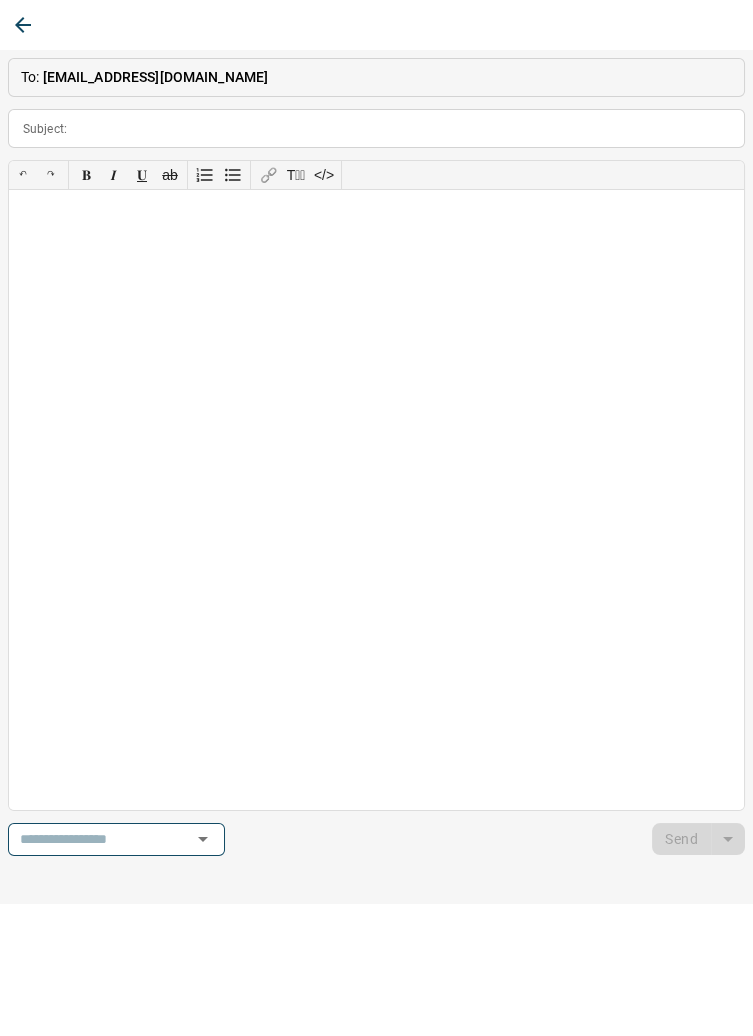 click 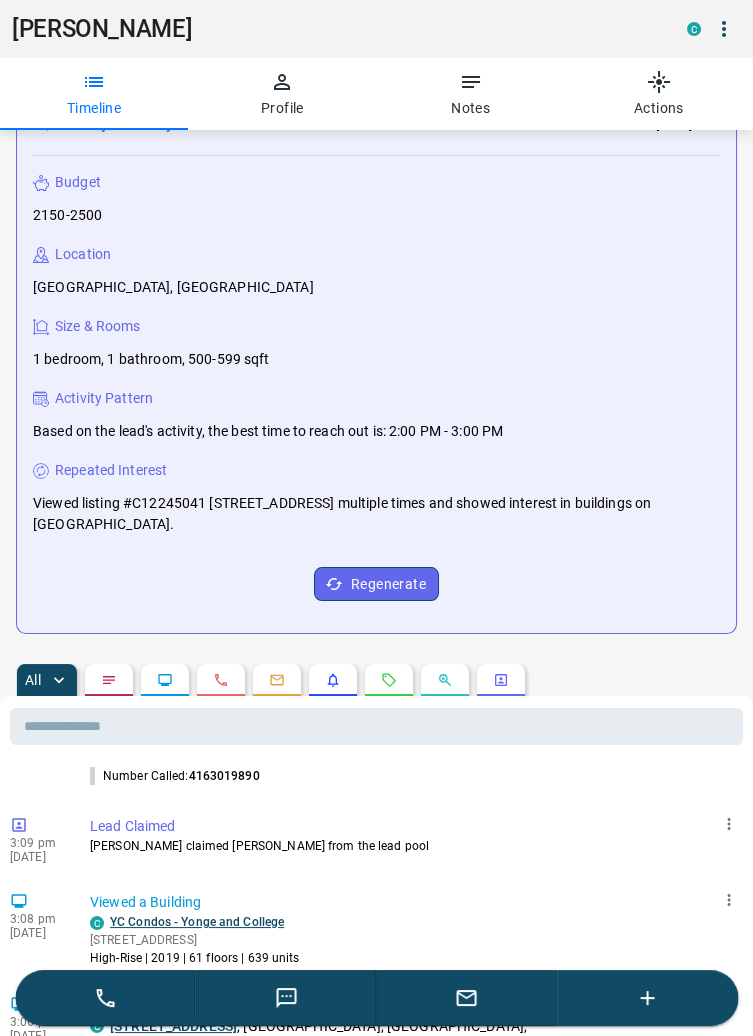 click 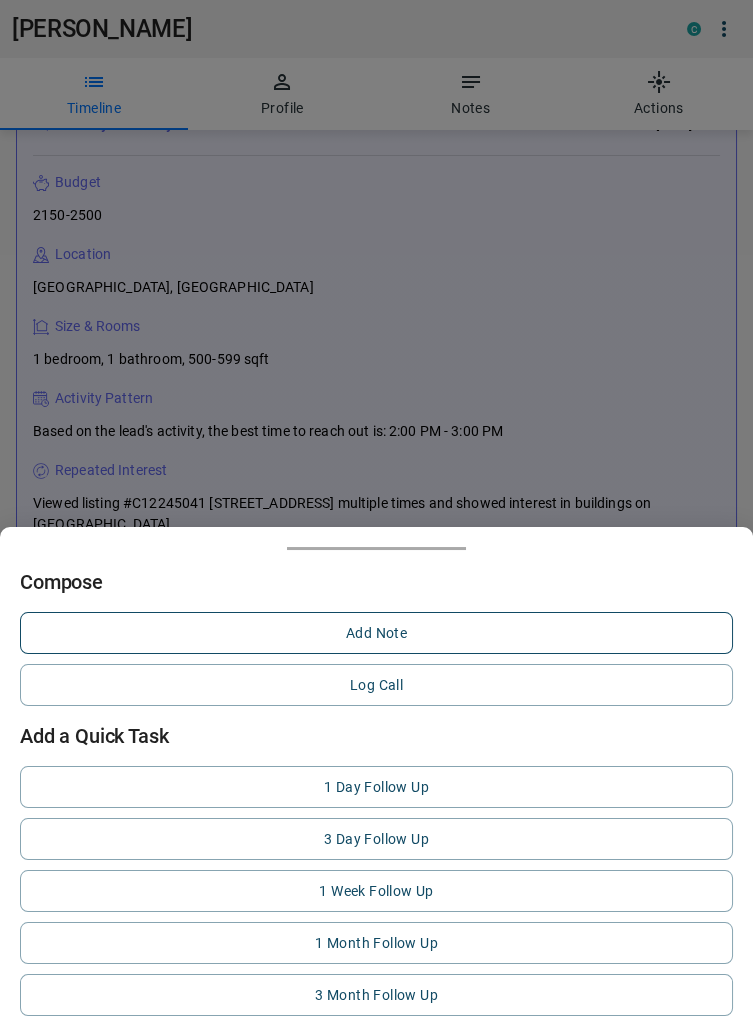 click on "Add Note" at bounding box center [376, 633] 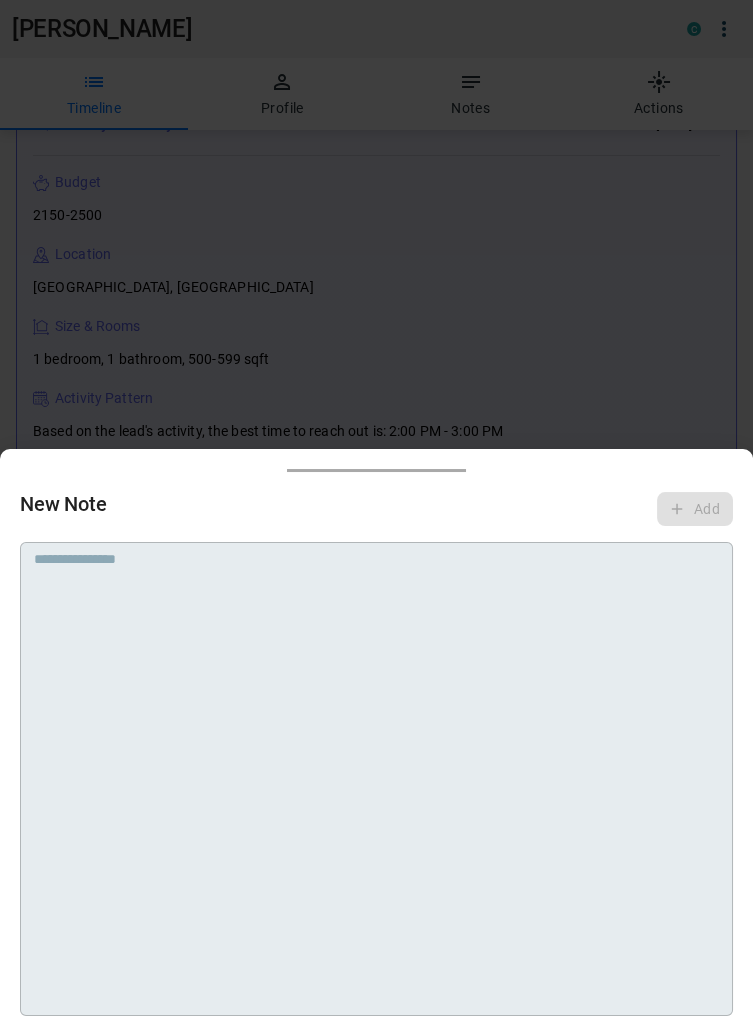 click at bounding box center (376, 576) 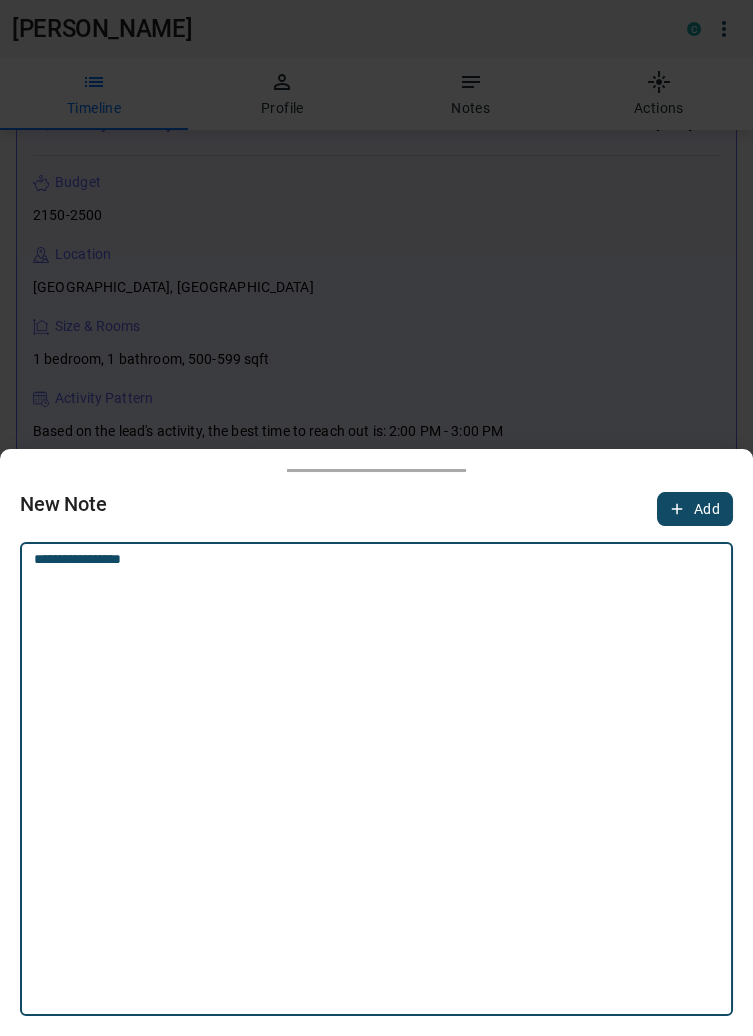 type on "**********" 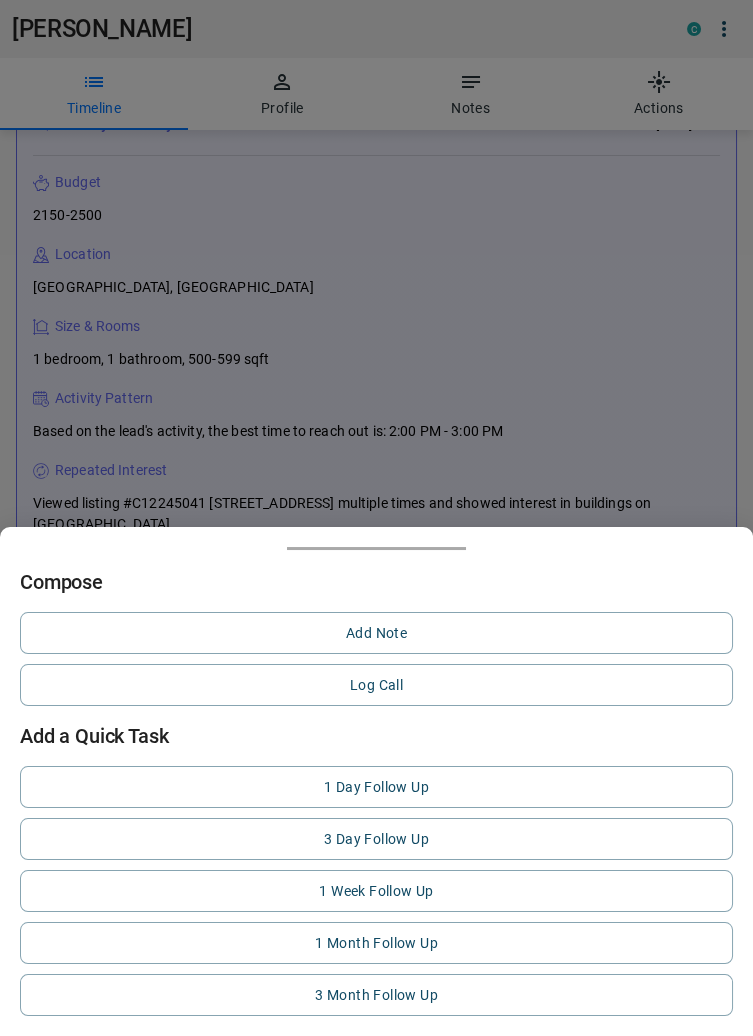 scroll, scrollTop: 495, scrollLeft: 0, axis: vertical 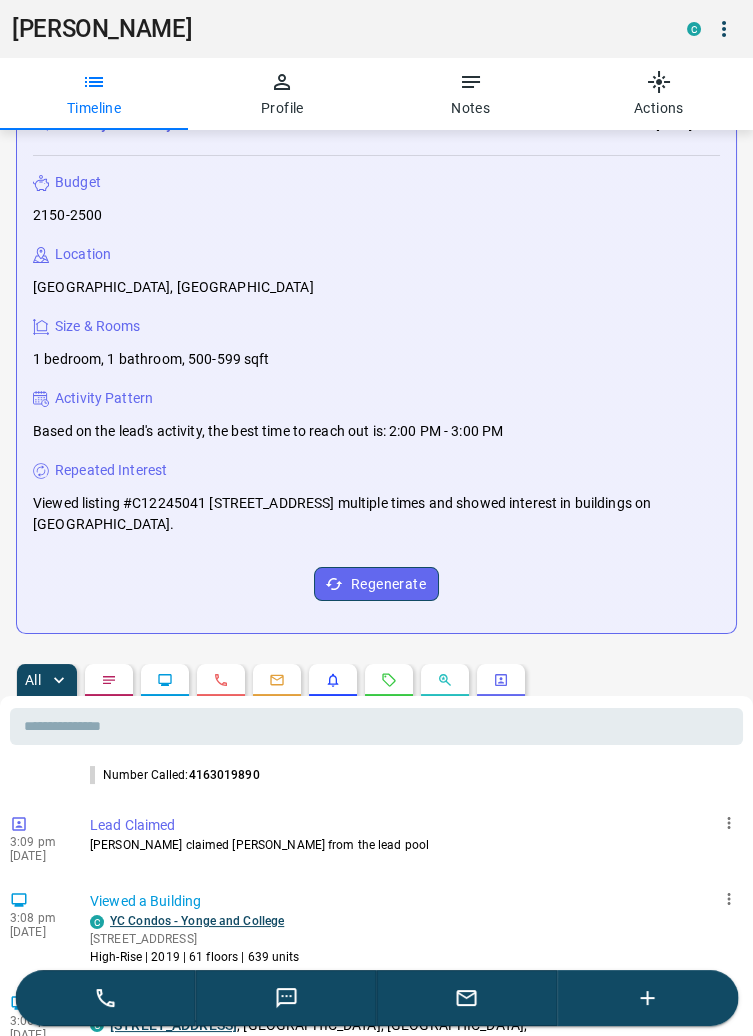 click on "Profile" at bounding box center (282, 94) 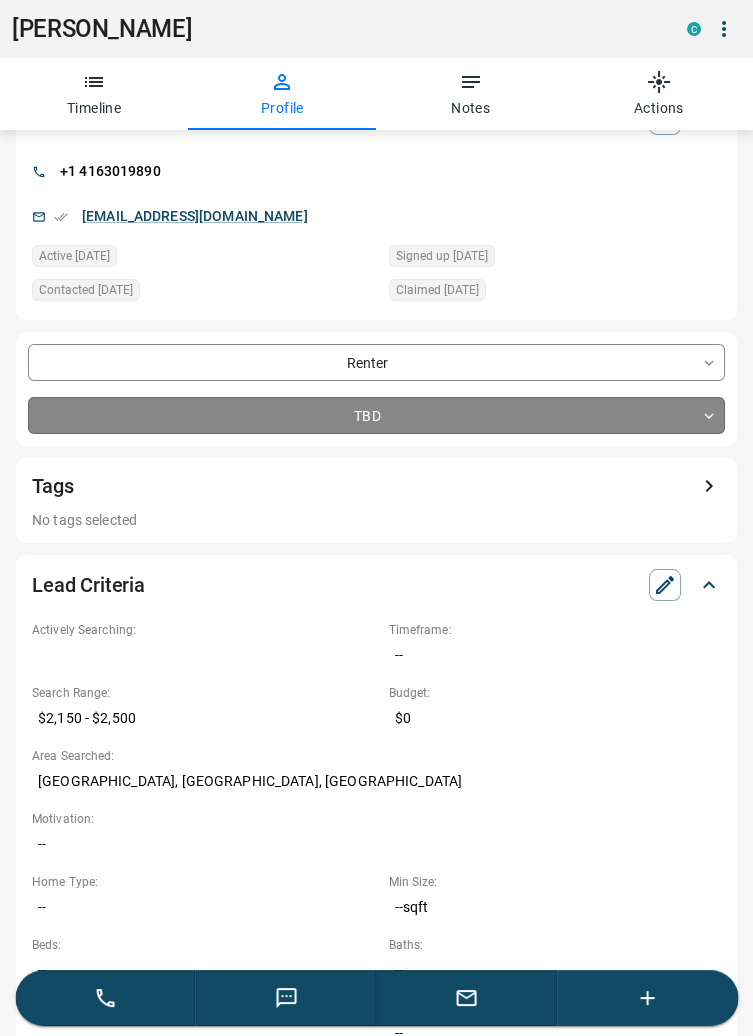 click on "0 1 All 7438 [PERSON_NAME] Criteria Obtained C Renter $4K - $4K / Downtown, [GEOGRAPHIC_DATA] [PERSON_NAME] TBD C Buyer $779K - $2M / [GEOGRAPHIC_DATA] | [GEOGRAPHIC_DATA], [GEOGRAPHIC_DATA] [PERSON_NAME] TBD P Buyer $13K - $13K / [GEOGRAPHIC_DATA], [GEOGRAPHIC_DATA] [GEOGRAPHIC_DATA][PERSON_NAME][GEOGRAPHIC_DATA] TBD C Buyer $649K - $1M / [GEOGRAPHIC_DATA], [GEOGRAPHIC_DATA], +2 [PERSON_NAME] Criteria Obtained P Buyer $1M - $1M / [GEOGRAPHIC_DATA], [GEOGRAPHIC_DATA] Abira Soo TBD C Buyer, Renter Active Viewing Request $--- /  [PERSON_NAME] TBD C Buyer $5M - $5M / [GEOGRAPHIC_DATA] | [GEOGRAPHIC_DATA], [GEOGRAPHIC_DATA] [PERSON_NAME] Criteria Obtained C Renter $300 - $1000M / Downtown, [GEOGRAPHIC_DATA] [PERSON_NAME] Criteria Obtained C Renter $3K - $4K / [GEOGRAPHIC_DATA], [GEOGRAPHIC_DATA] [PERSON_NAME] TBD C Buyer $800K - $800K / [GEOGRAPHIC_DATA], [GEOGRAPHIC_DATA] [PERSON_NAME] TBD C Renter $2K - $4K / Downtown, [GEOGRAPHIC_DATA] [PERSON_NAME] TBD C Buyer $549K - $700K / [GEOGRAPHIC_DATA], [GEOGRAPHIC_DATA], +1 [PERSON_NAME] Warm C Renter Active Viewing Request $3K - $3K / [GEOGRAPHIC_DATA], [GEOGRAPHIC_DATA] [PERSON_NAME] TBD C Renter $2K - $3K / [GEOGRAPHIC_DATA], [GEOGRAPHIC_DATA] [PERSON_NAME] Just Browsing C Buyer $388K - $525K / [GEOGRAPHIC_DATA], [GEOGRAPHIC_DATA], +2 [PERSON_NAME] C Buyer" at bounding box center (376, 332) 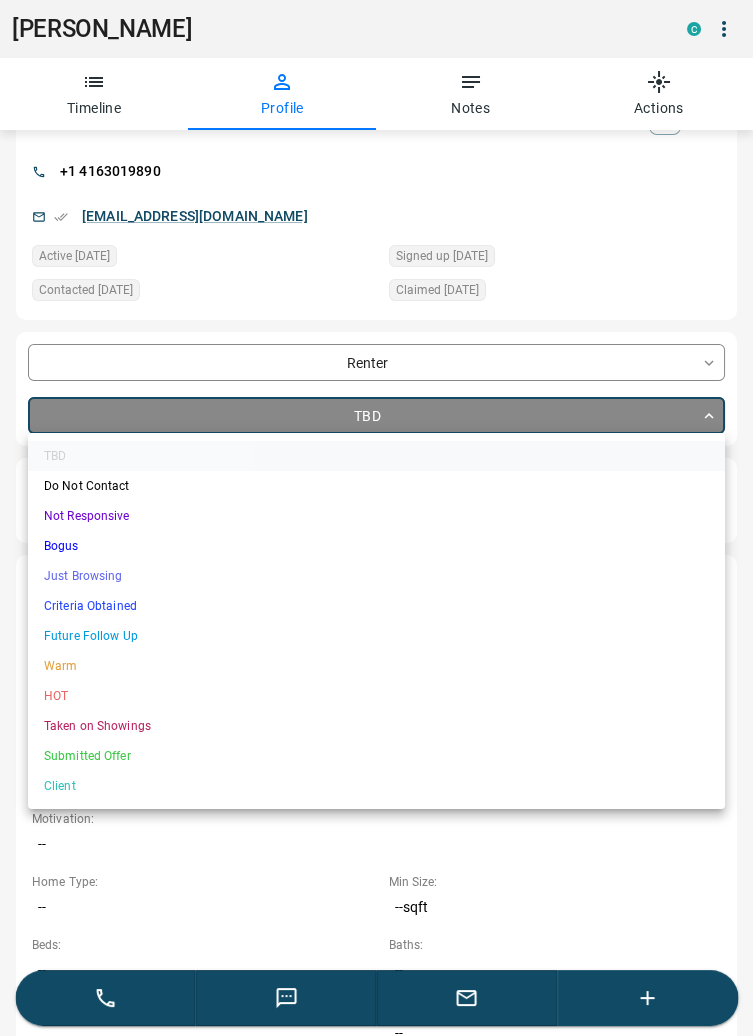 click on "Criteria Obtained" at bounding box center [376, 606] 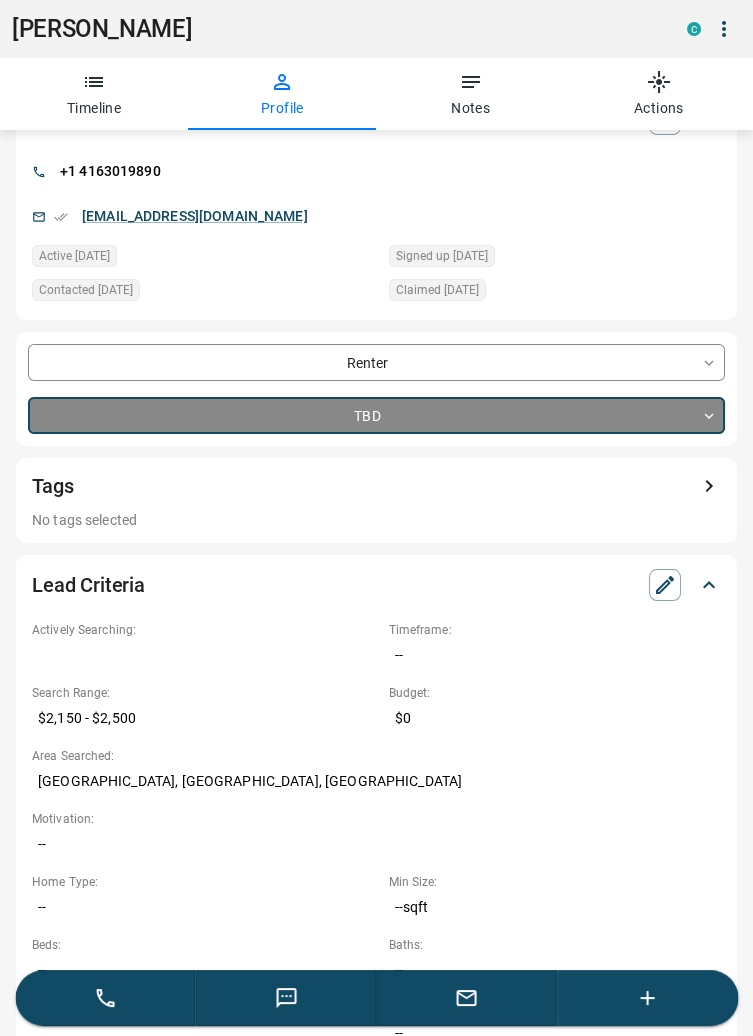 type on "*" 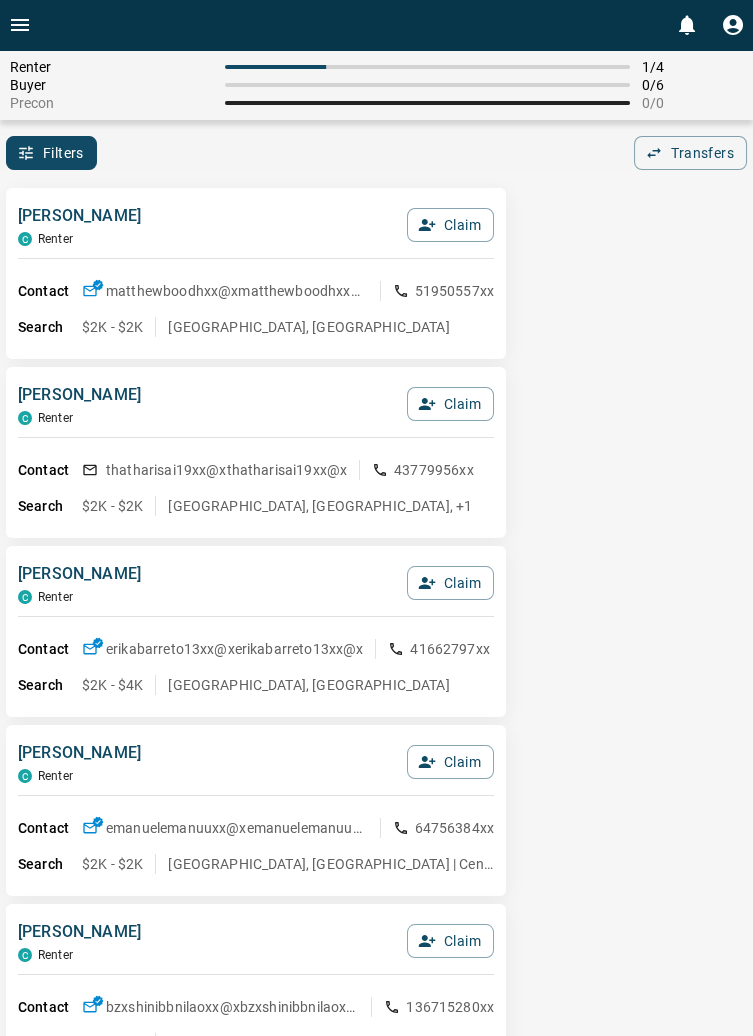 click 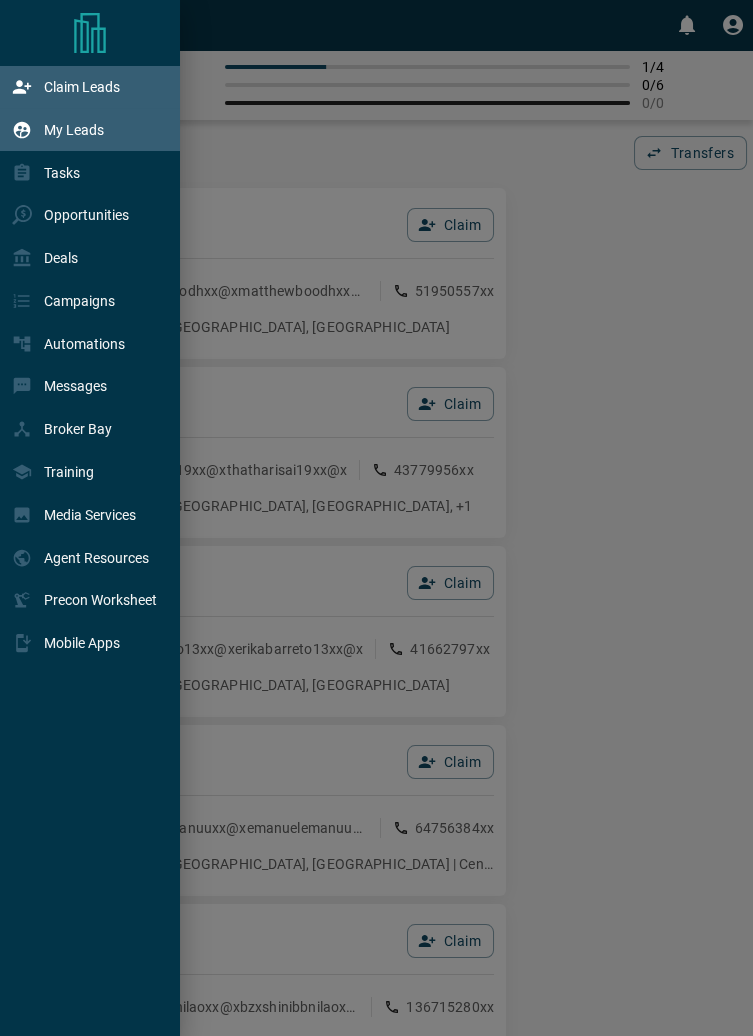click on "My Leads" at bounding box center [74, 130] 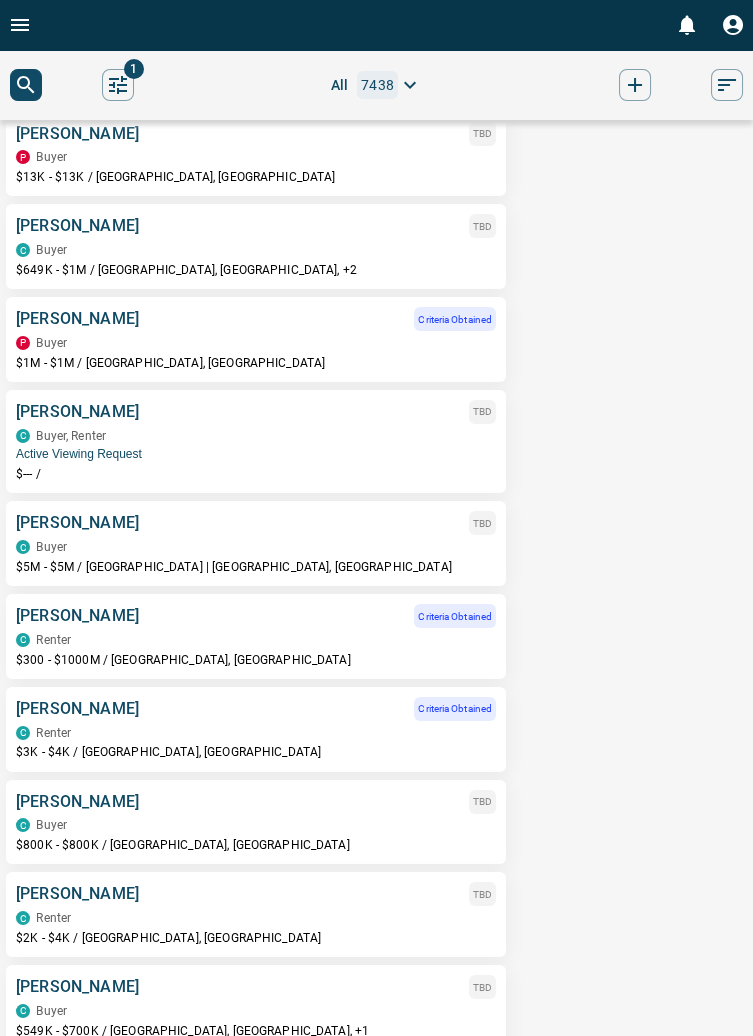 scroll, scrollTop: 0, scrollLeft: 0, axis: both 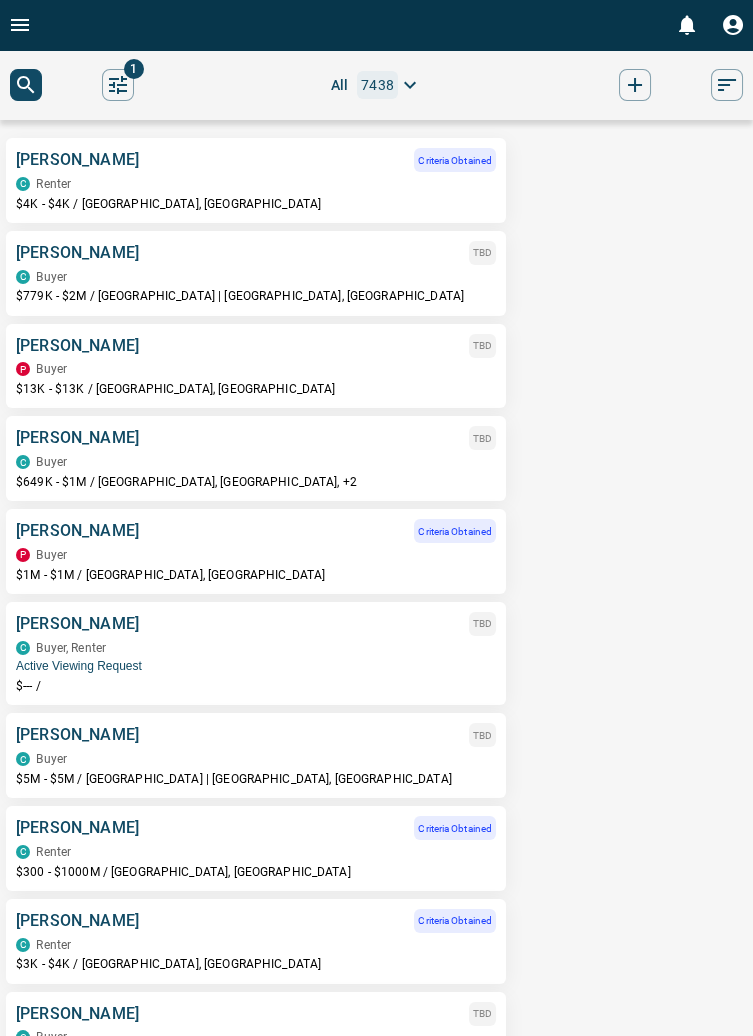 click 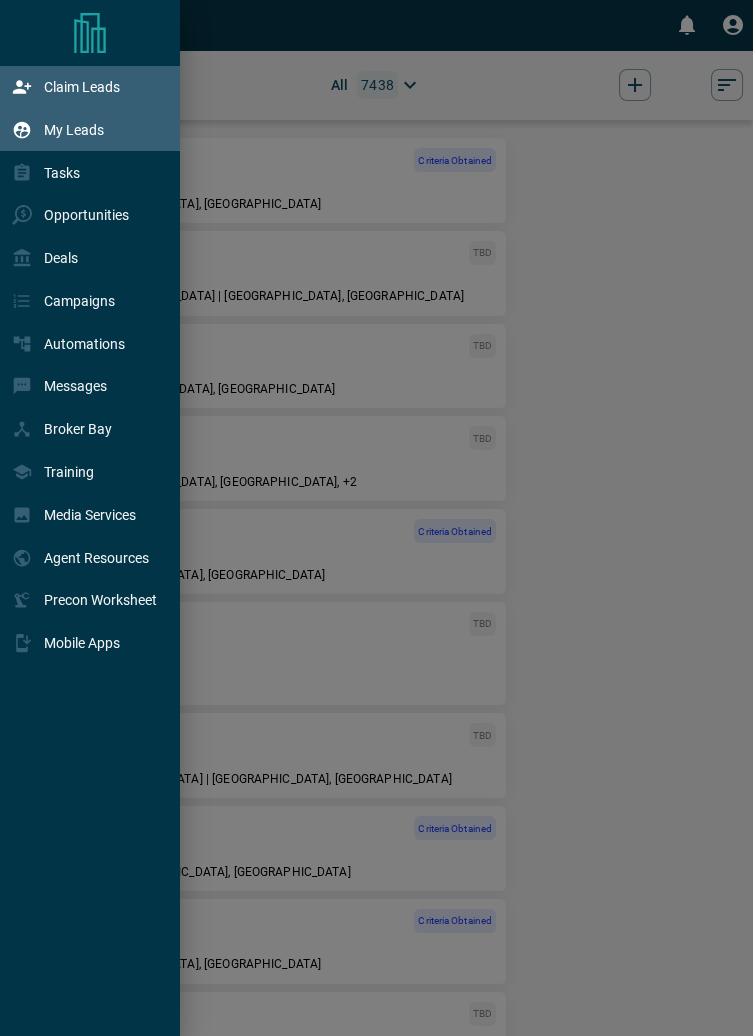 click on "Claim Leads" at bounding box center (82, 87) 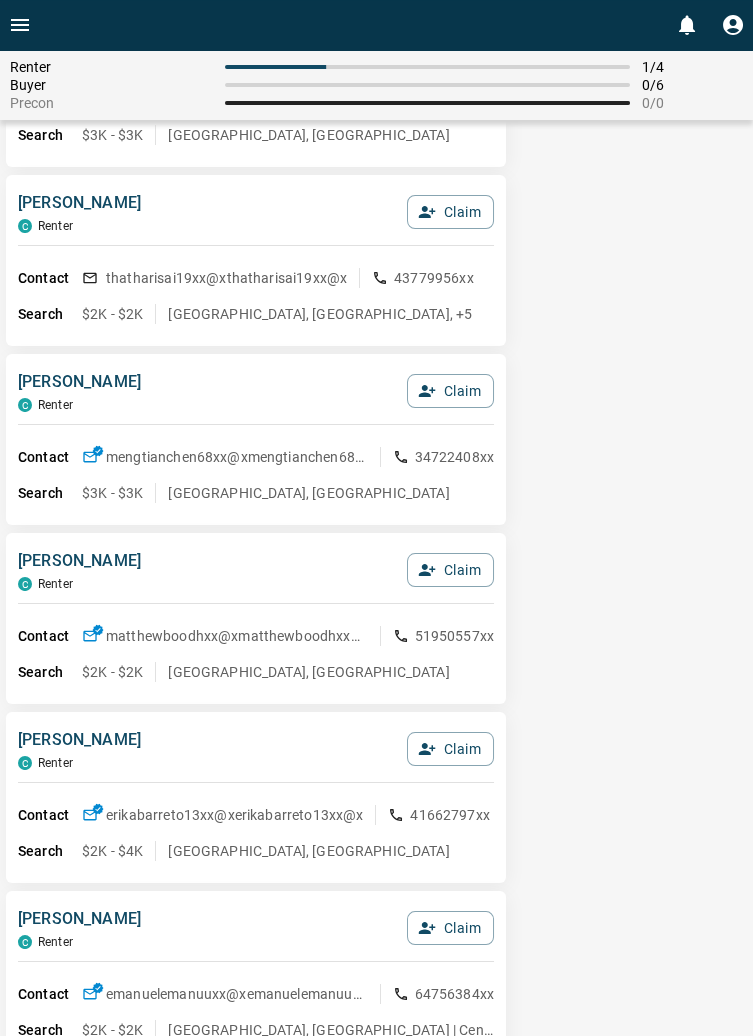 scroll, scrollTop: 0, scrollLeft: 0, axis: both 